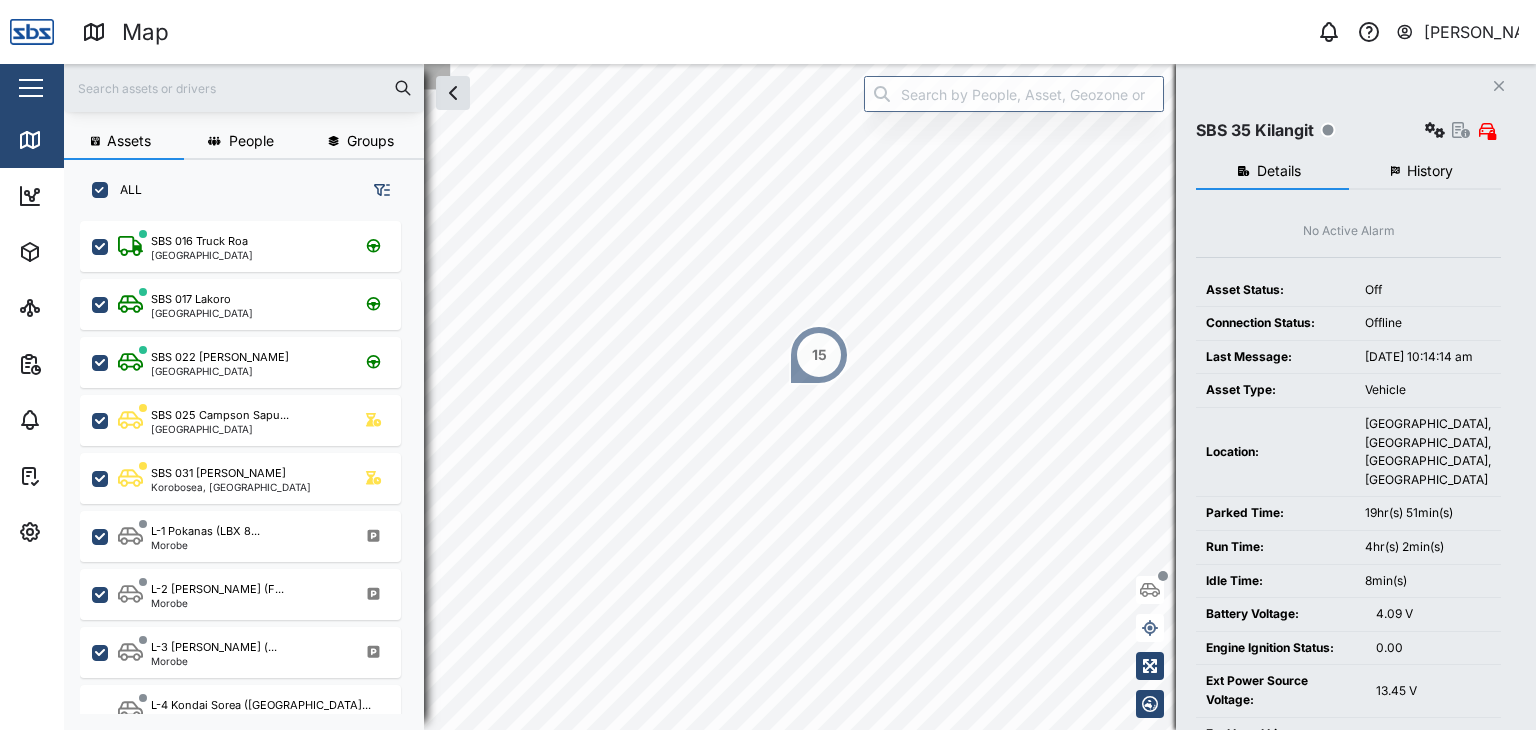 scroll, scrollTop: 0, scrollLeft: 0, axis: both 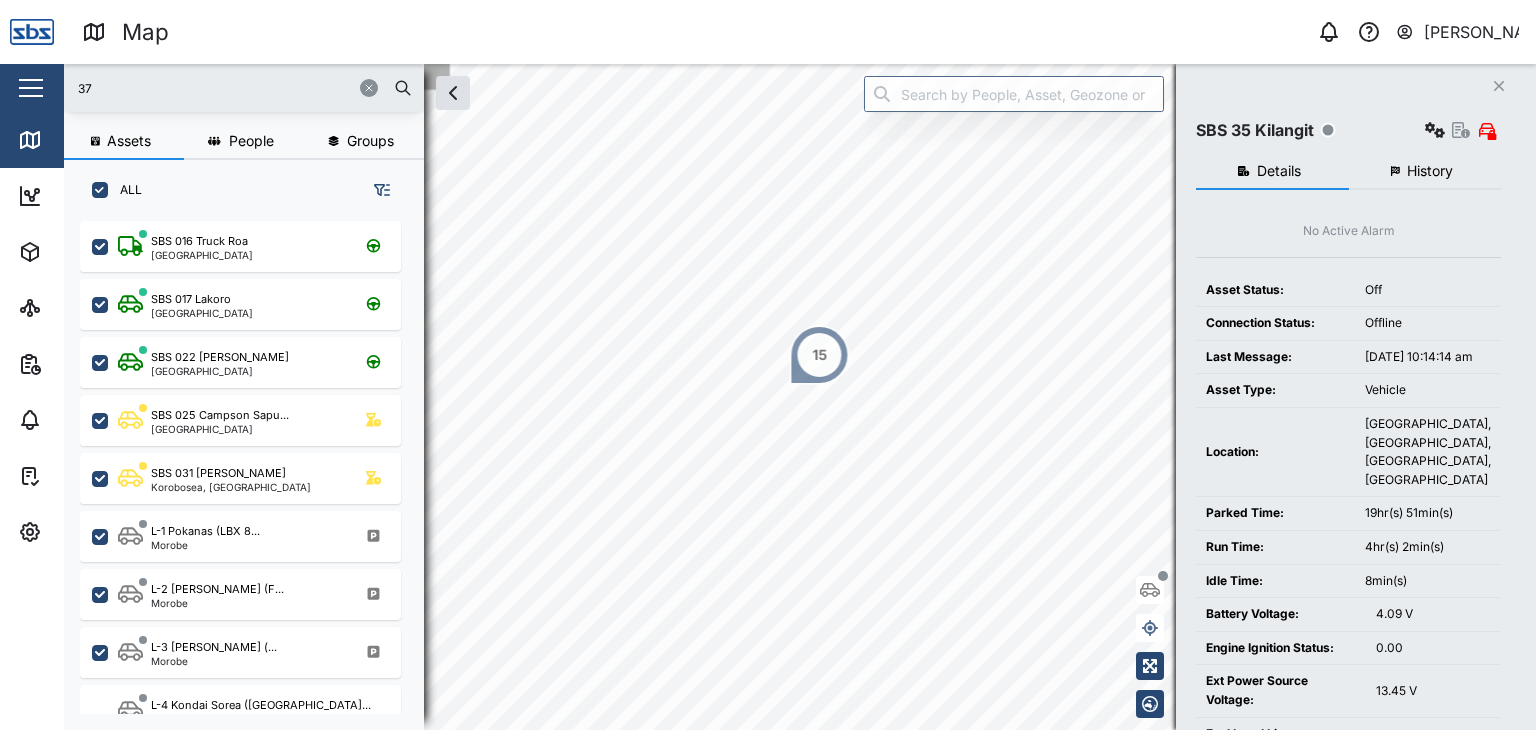 type on "37" 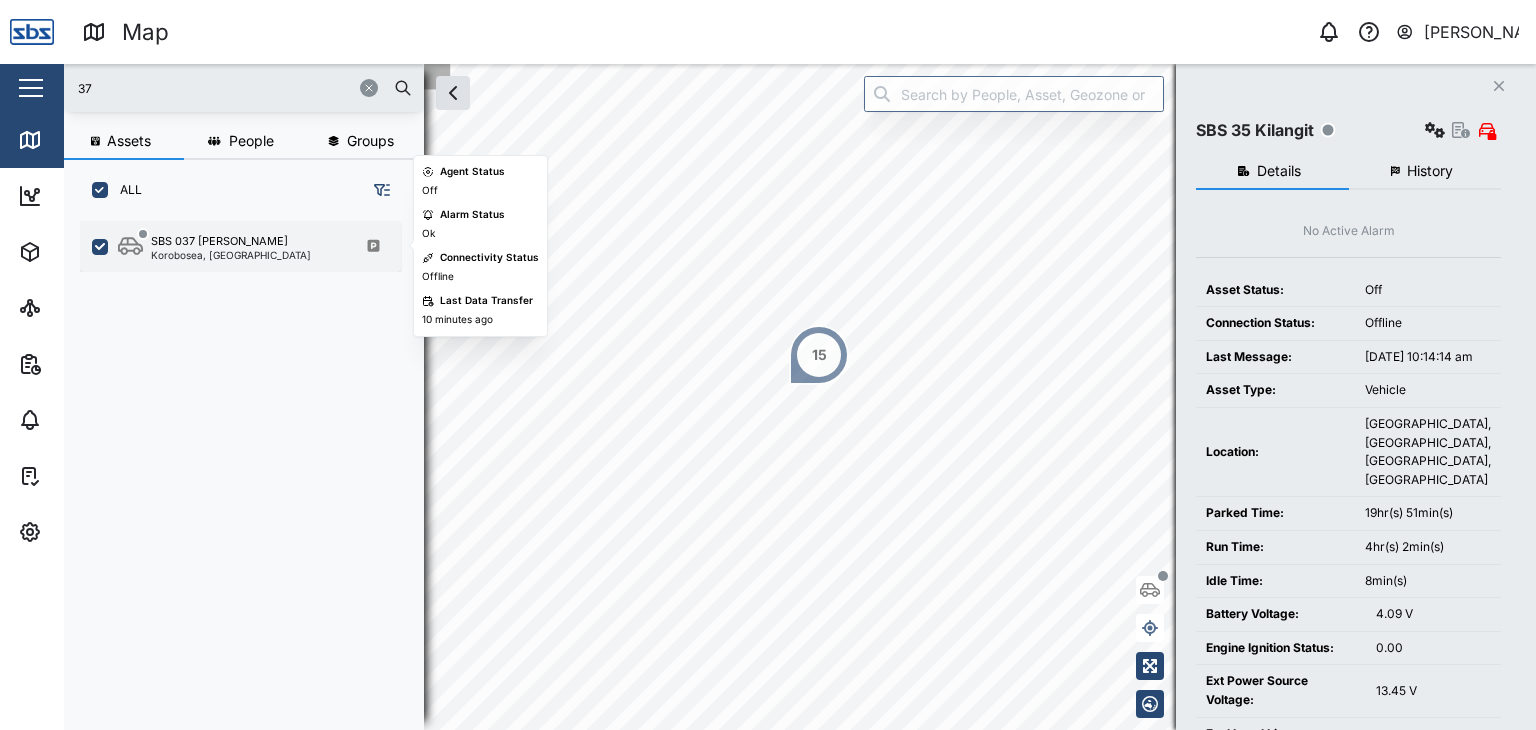 click on "Korobosea,
[GEOGRAPHIC_DATA]" at bounding box center [231, 255] 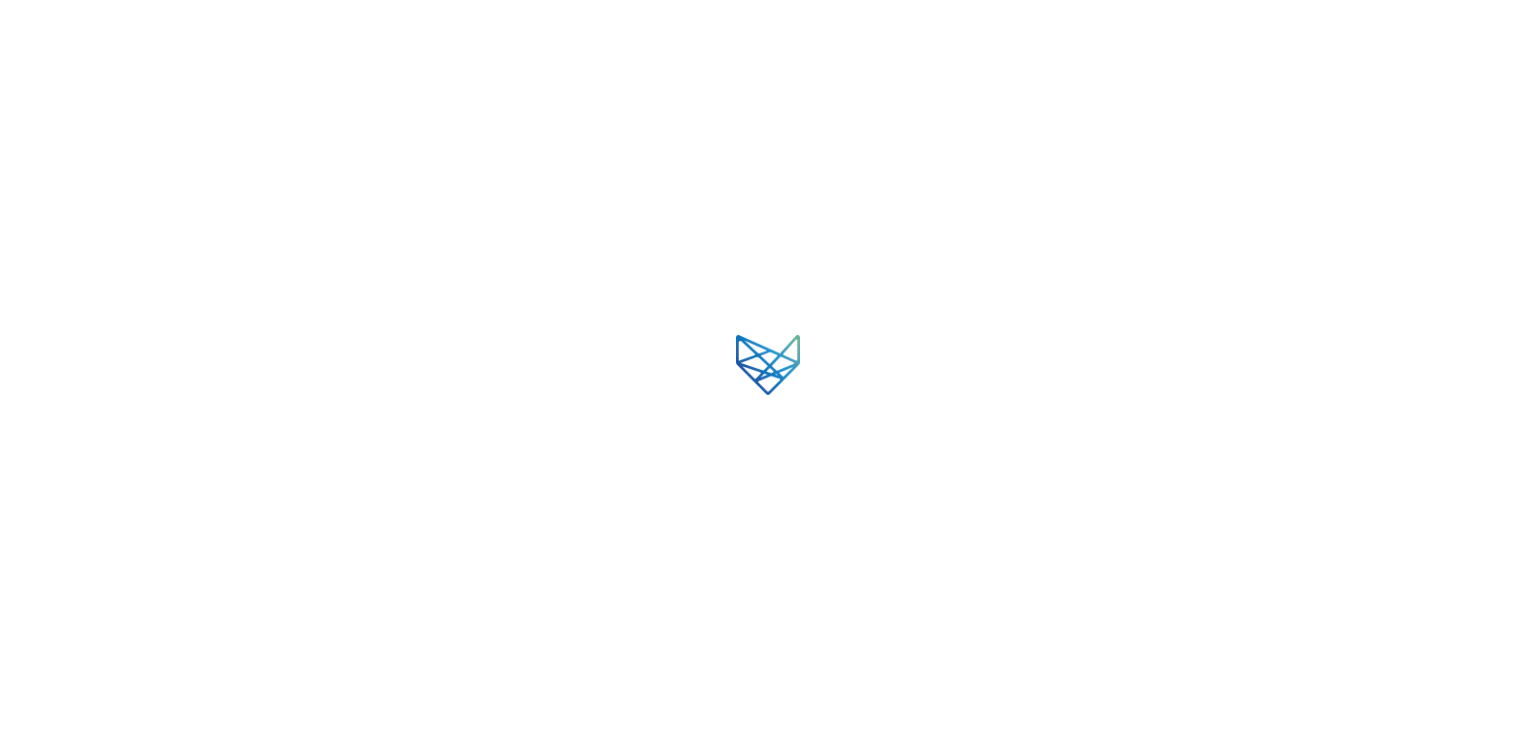 scroll, scrollTop: 0, scrollLeft: 0, axis: both 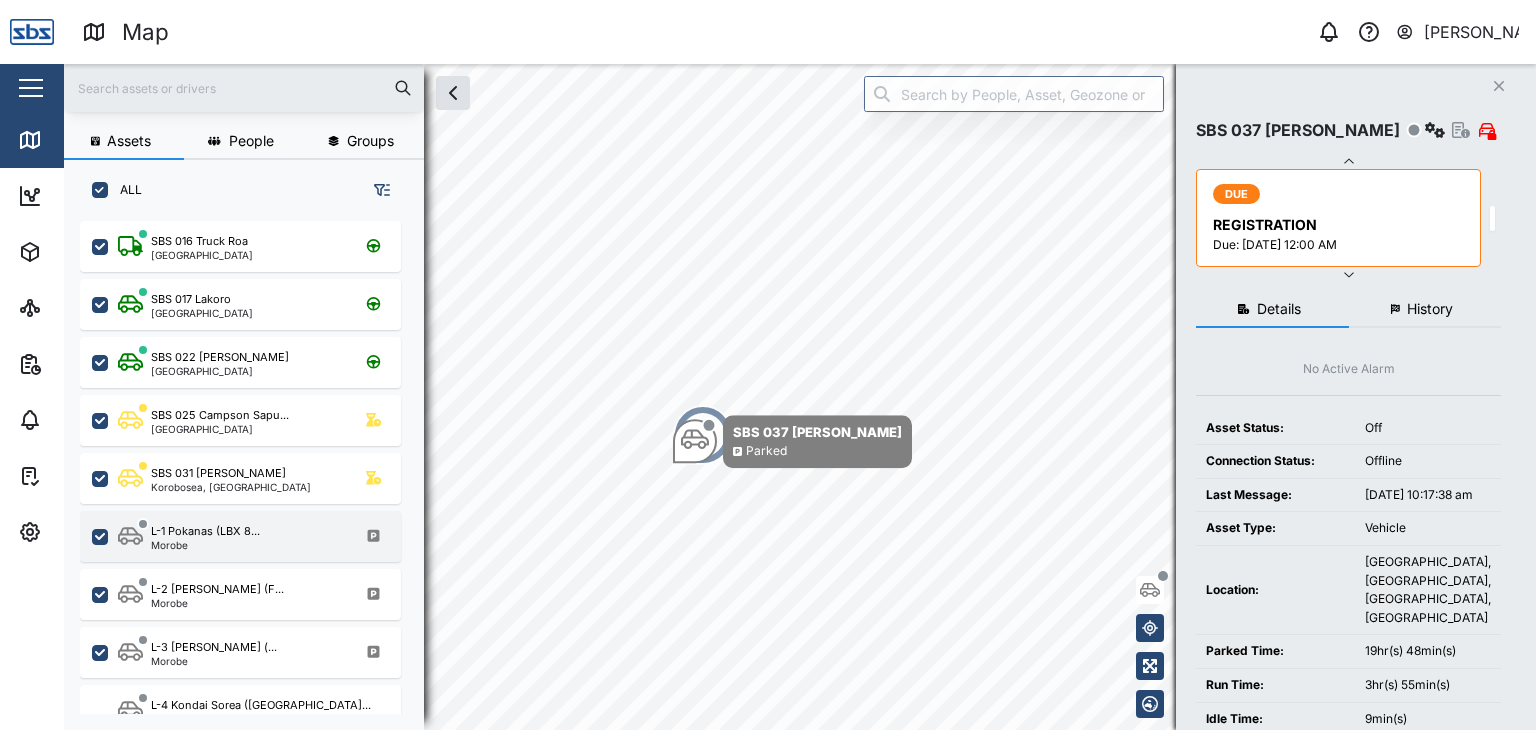 click on "Assets People Groups ALL SBS 016 Truck Roa
Port Moresby SBS 017 Lakoro
Port Moresby SBS 022 Keith
Port Moresby SBS 025 Campson Sapu...
Port Moresby SBS 031 Alfred Korobosea,
Port Moresby L-1  Pokanas  (LBX 8...
Morobe L-2 Jason Heveapu (F...
Morobe L-3  Lawrence Namo (...
Morobe L-4 Kondai Sorea (IA... Lae,
Morobe L-5   Kauwe - IAE 24... Lae,
Morobe L-6  Brett Richard (...
Morobe L-7  Truck (LCE 551)
Morobe SBS  009  Simon Sala... Korobosea,
Port Moresby SBS 001 Korobosea,
Port Moresby SBS 003 Vijay Korobosea,
Port Moresby SBS 004 Eranga
Port Moresby SBS 005 Emmanuel
Port Moresby SBS 006 Crocs Korobosea,
Port Moresby SBS 007 David (Port ... DUE" at bounding box center [800, 397] 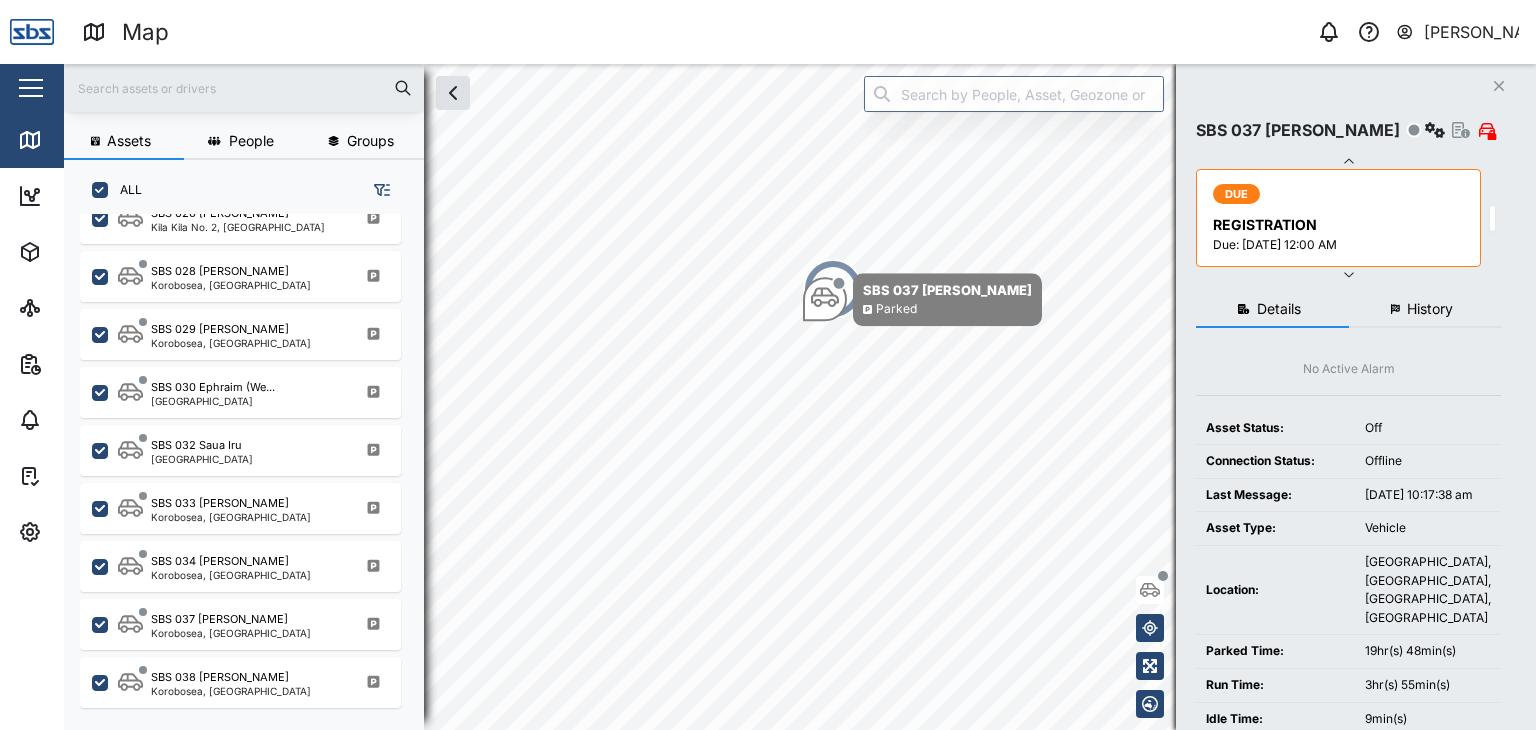 scroll, scrollTop: 1900, scrollLeft: 0, axis: vertical 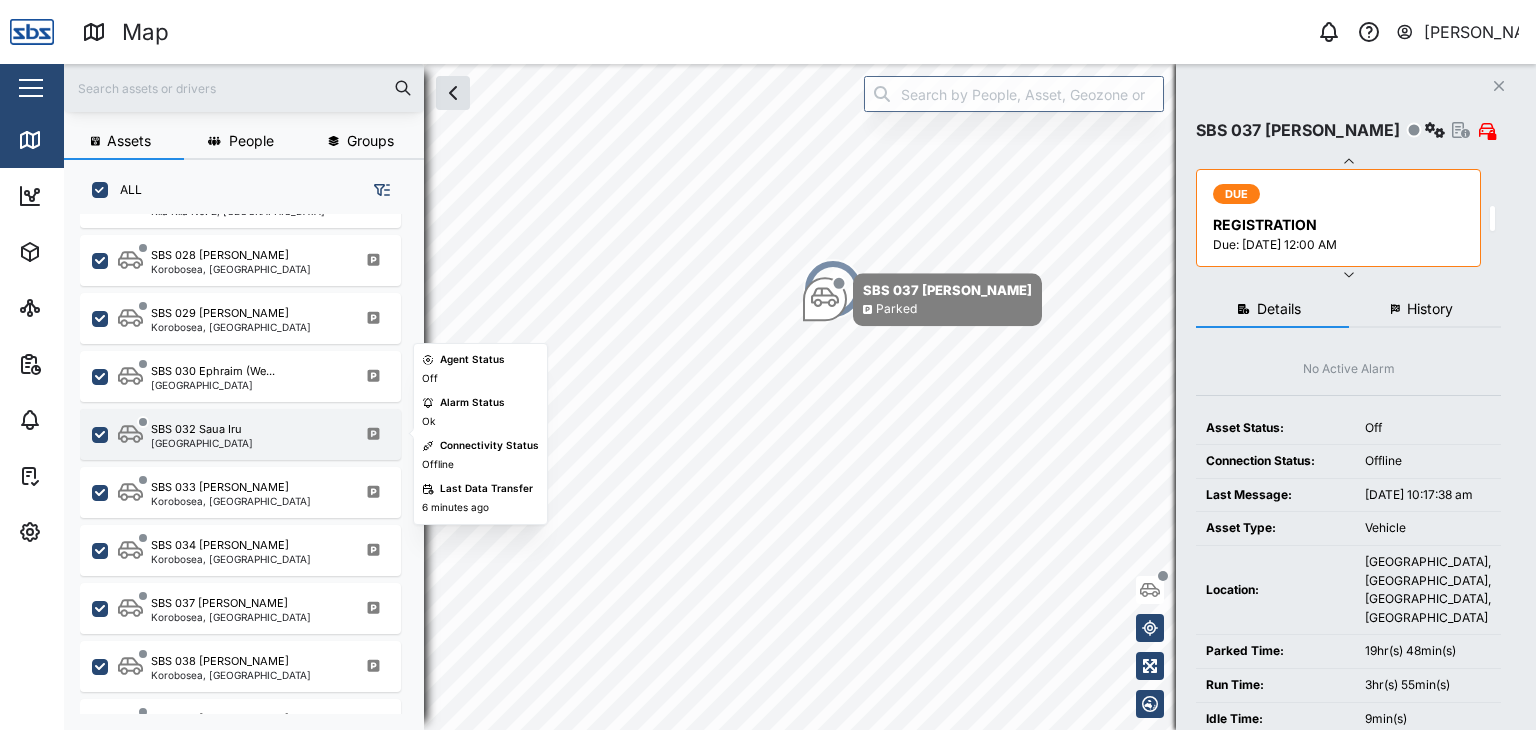 click on "SBS 032 Saua Iru
Port Moresby" at bounding box center [253, 434] 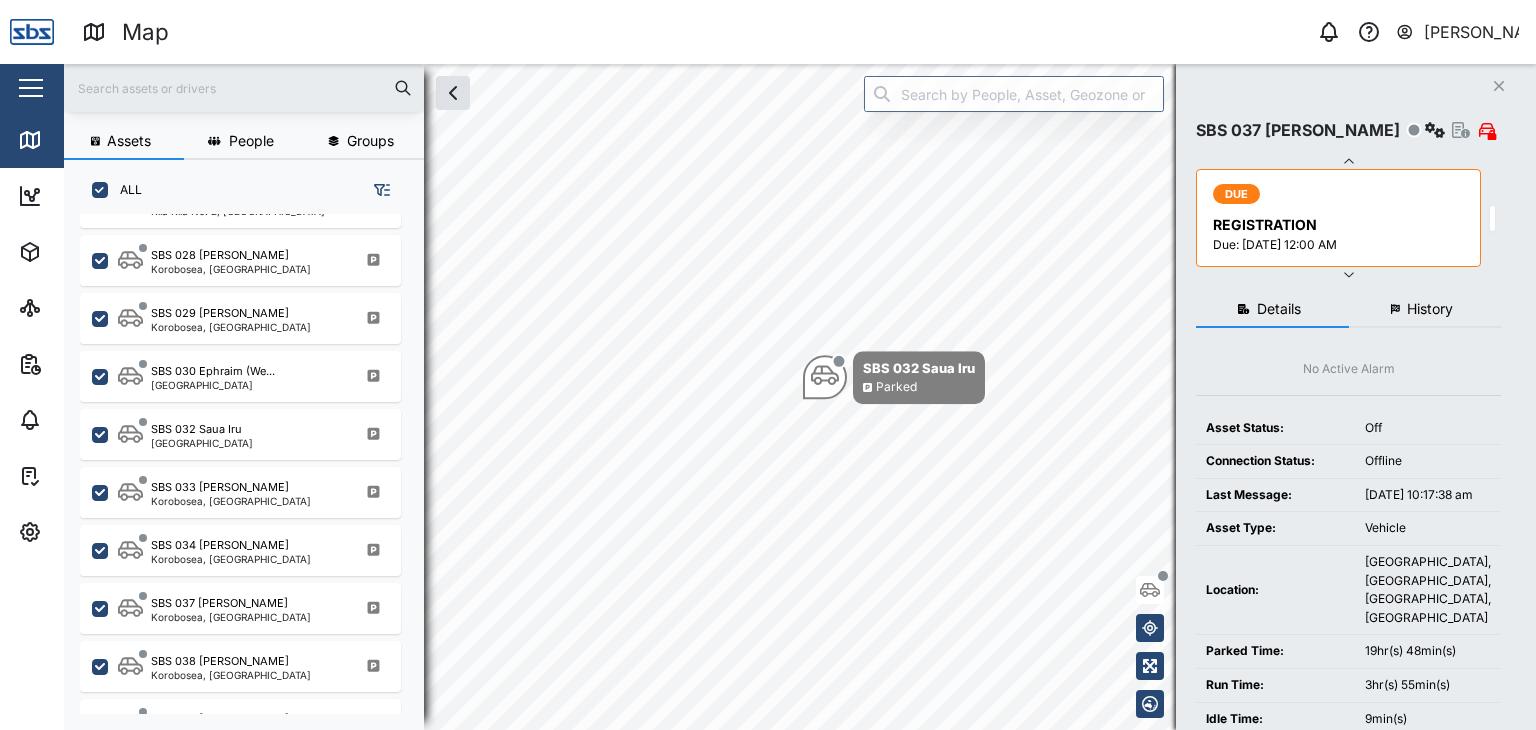 click on "Map 0 Vijay Kumar Close Map Dashboard Assets ATS Camera Generator Personnel Power meter Tanks Vehicles Other Assets Sites Reports Viewer Scheduled Generated Alarms Tasks Settings Agent config Agent groups Alarm actions Geozones Organisation Sites Users User groups Assets People Groups ALL SBS 024 Don
Port Moresby SBS 026 Aloysius Kila Kila No. 2,
Port Moresby SBS 028 Natalie Korobosea,
Port Moresby SBS 029 Morlie I Korobosea,
Port Moresby SBS 030  Ephraim (We...
Port Moresby SBS 032 Saua Iru
Port Moresby SBS 033 Anita Korobosea,
Port Moresby SBS 034  Ryan Korobosea,
Port Moresby SBS 037 Jason P Korobosea,
Port Moresby SBS 038 Jordon Korobosea,
Port Moresby SBS 039 ISSAC Korobosea,
Port Moresby SBS 35 Kilangit
Port Moresby SBS 36 Joeli Driso TLM Close -" at bounding box center (768, 365) 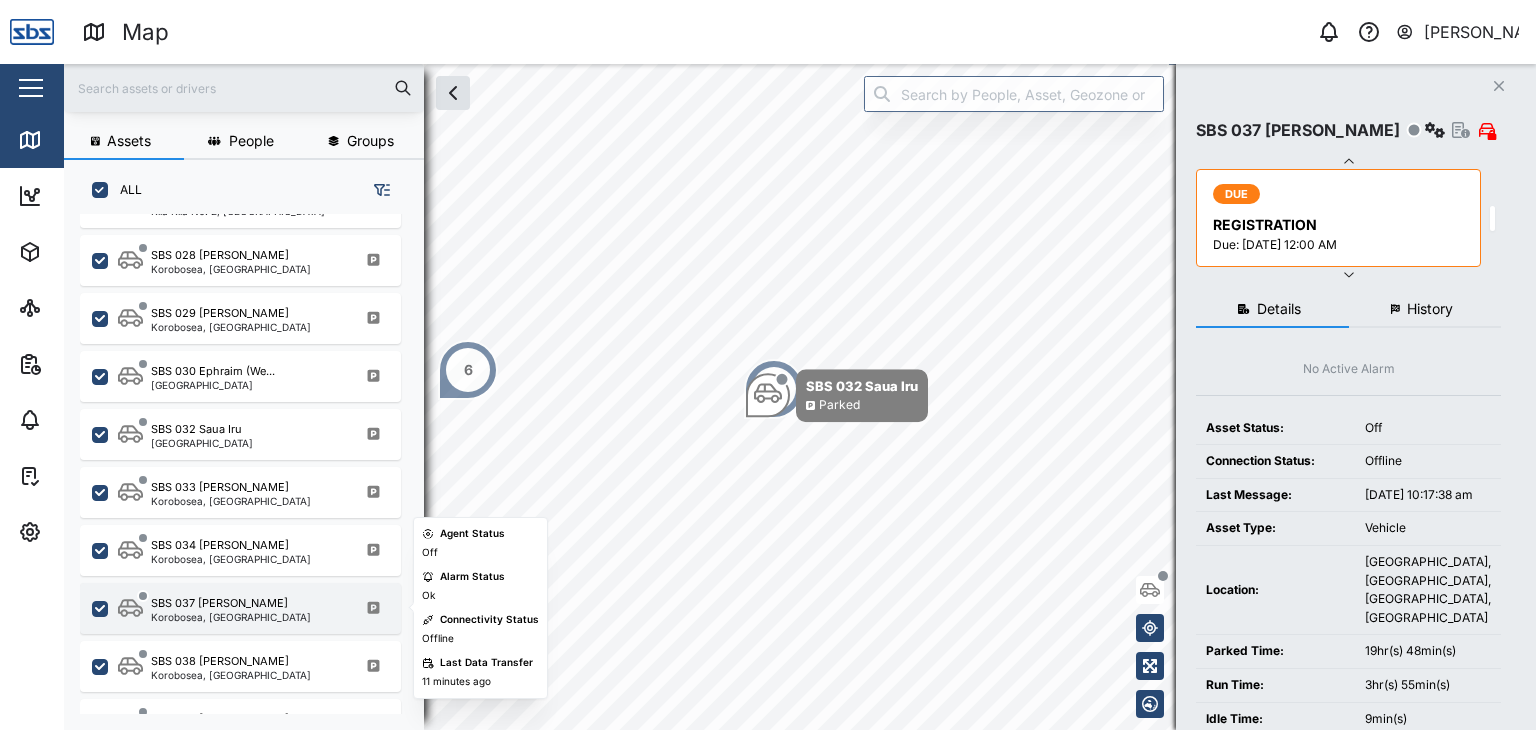 click on "Korobosea,
[GEOGRAPHIC_DATA]" at bounding box center [231, 617] 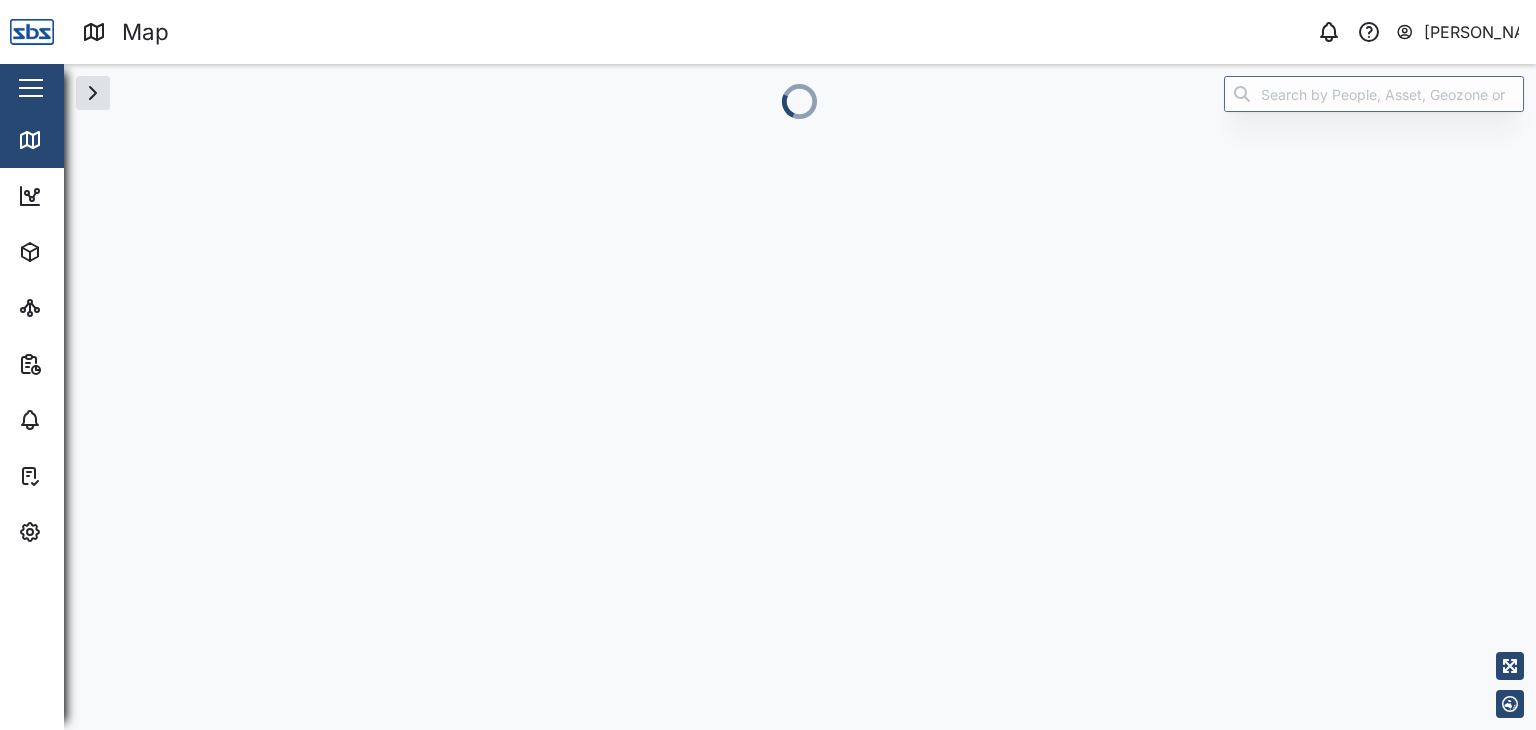 scroll, scrollTop: 0, scrollLeft: 0, axis: both 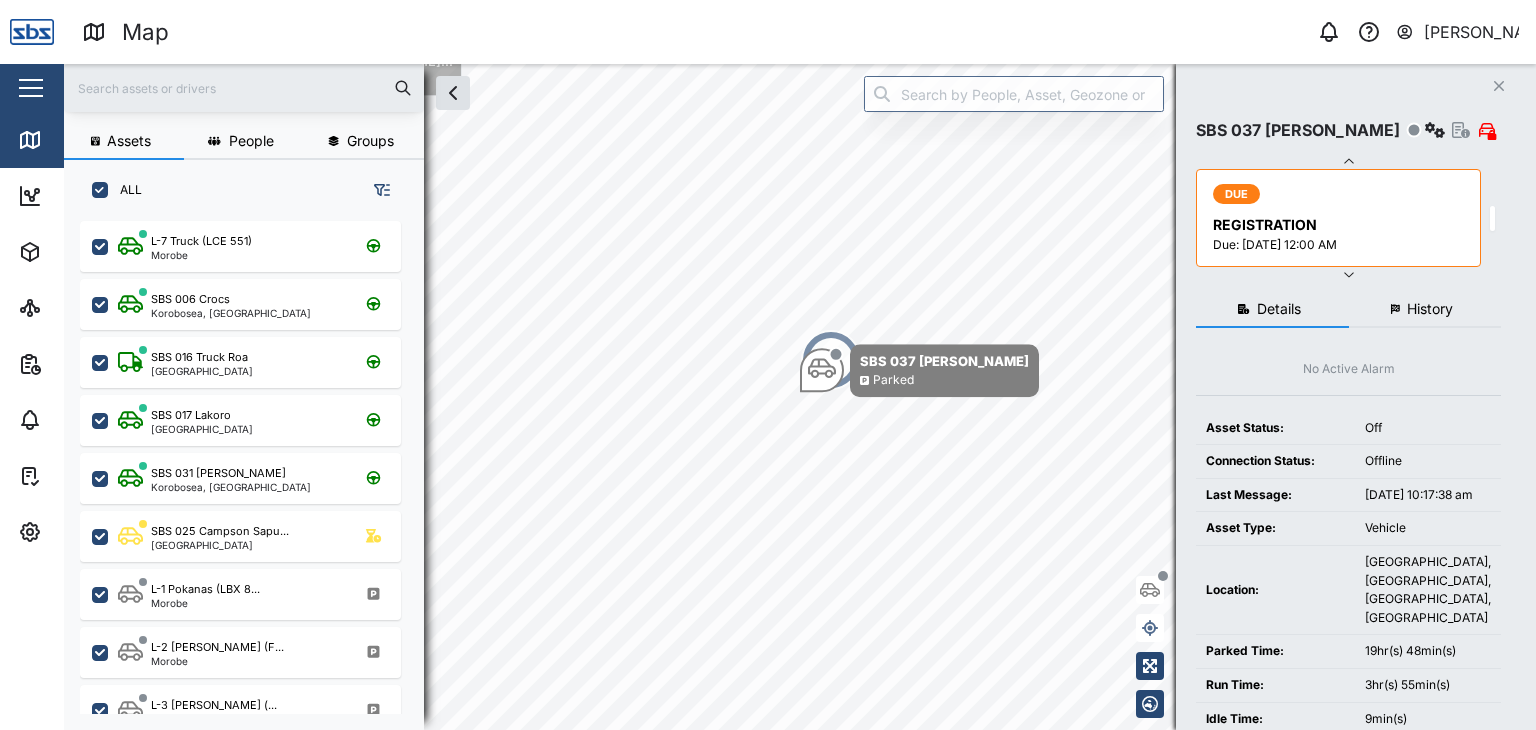 click at bounding box center (244, 88) 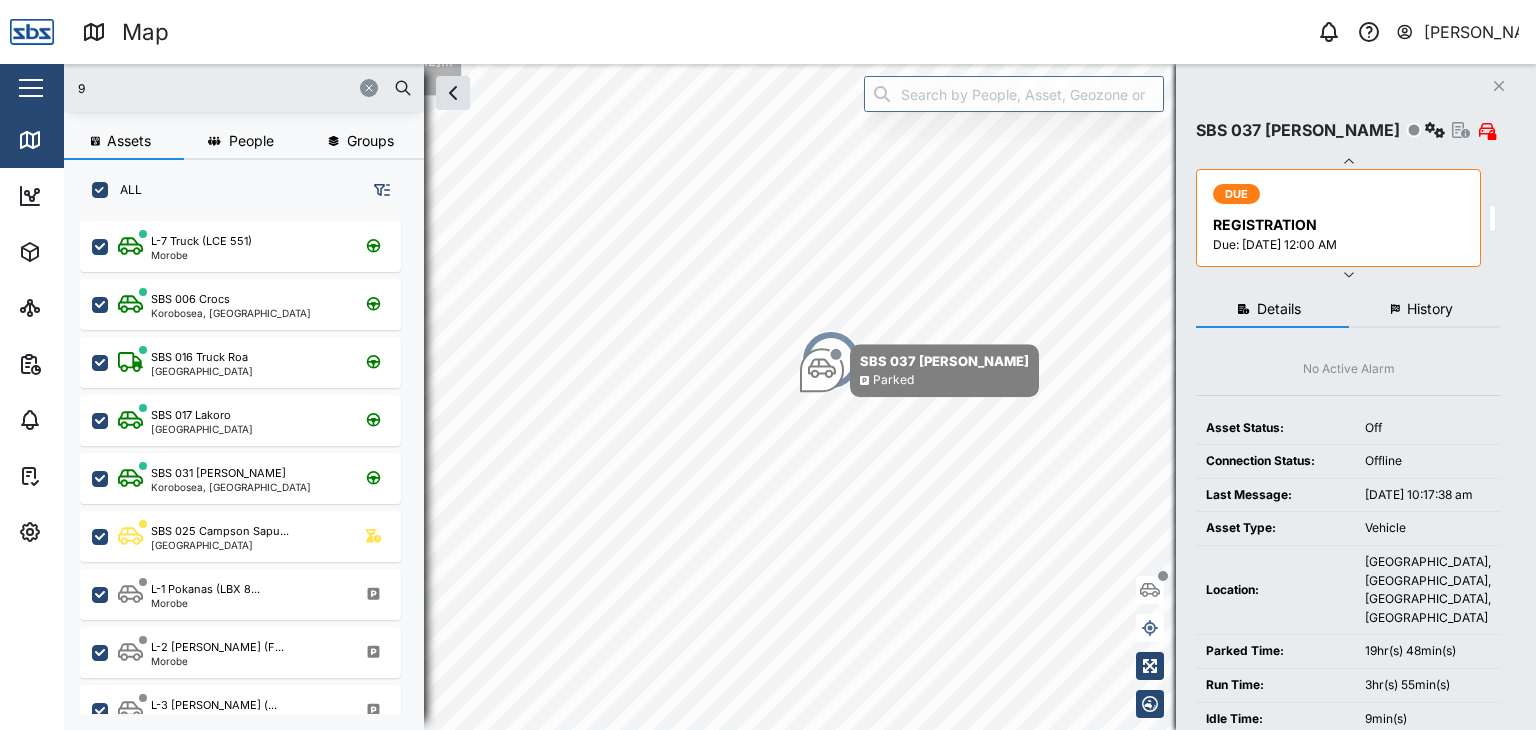 type on "9" 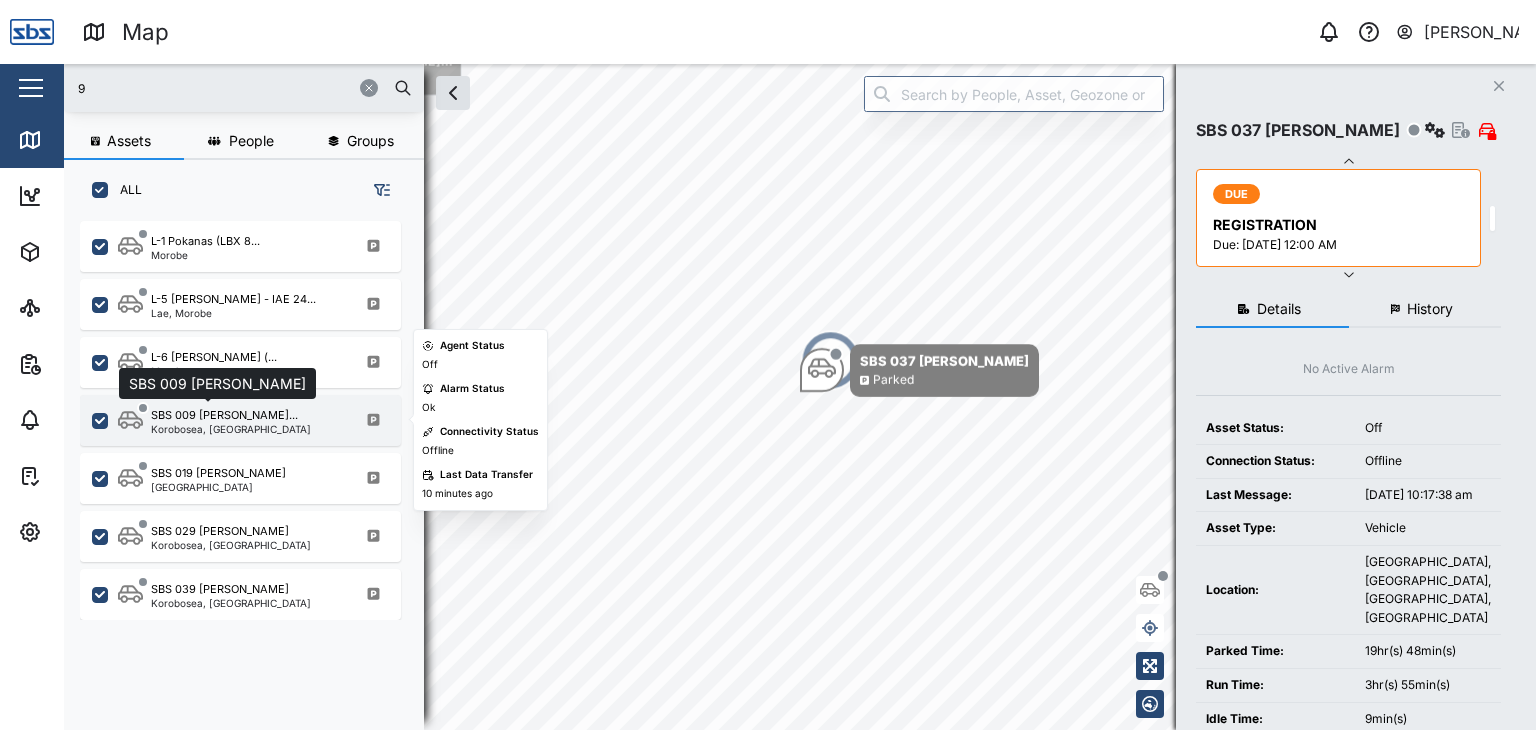 click on "SBS  009  [PERSON_NAME]..." at bounding box center [224, 415] 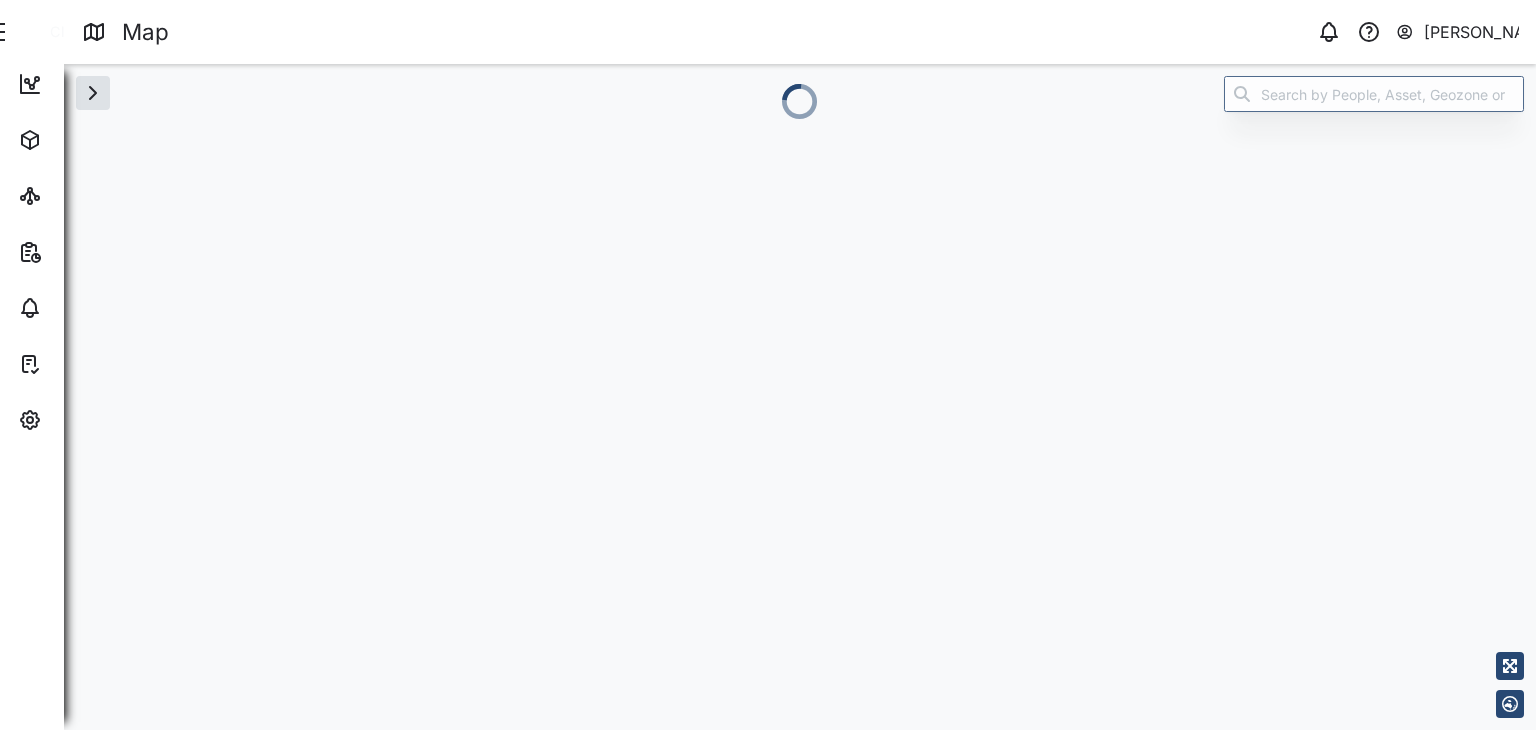 scroll, scrollTop: 0, scrollLeft: 0, axis: both 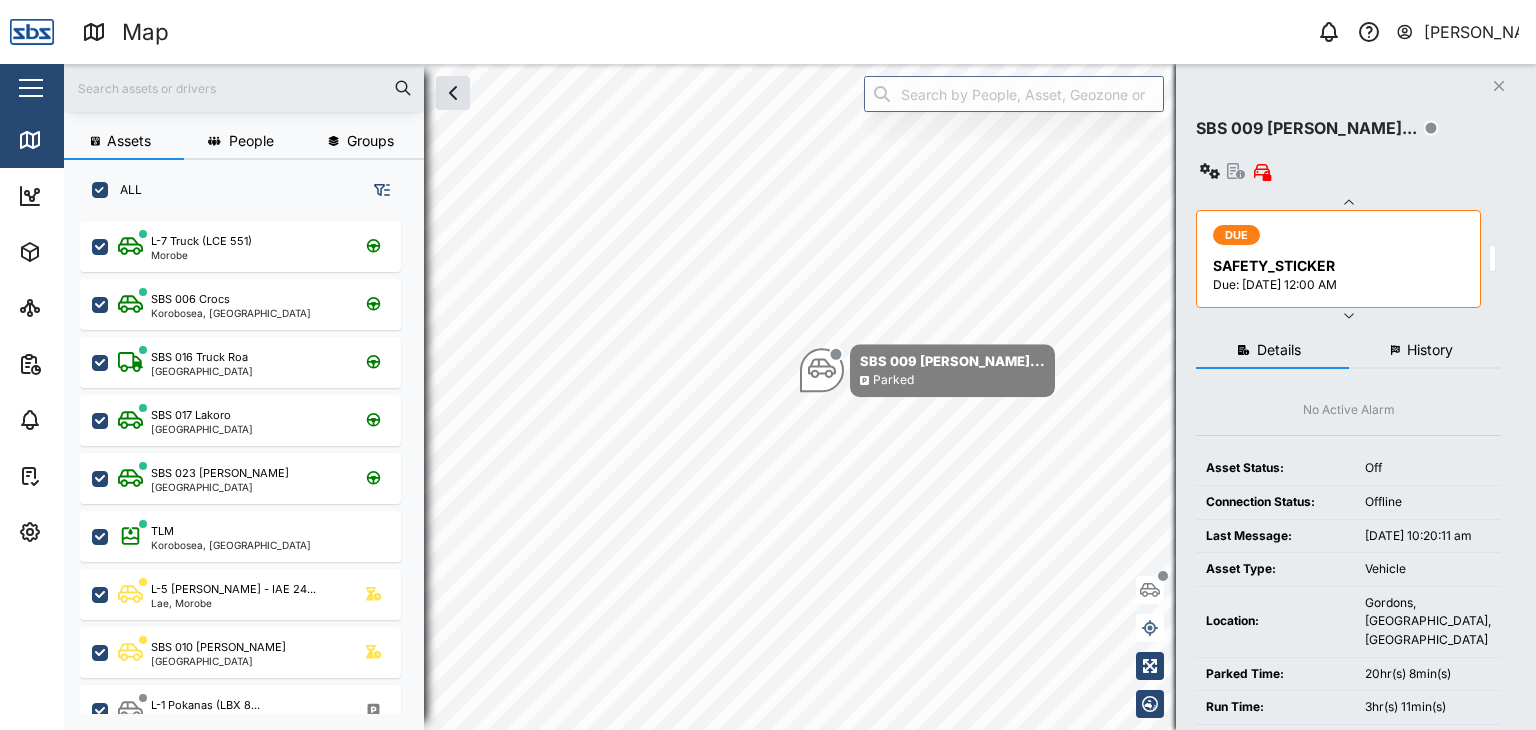 click at bounding box center [244, 88] 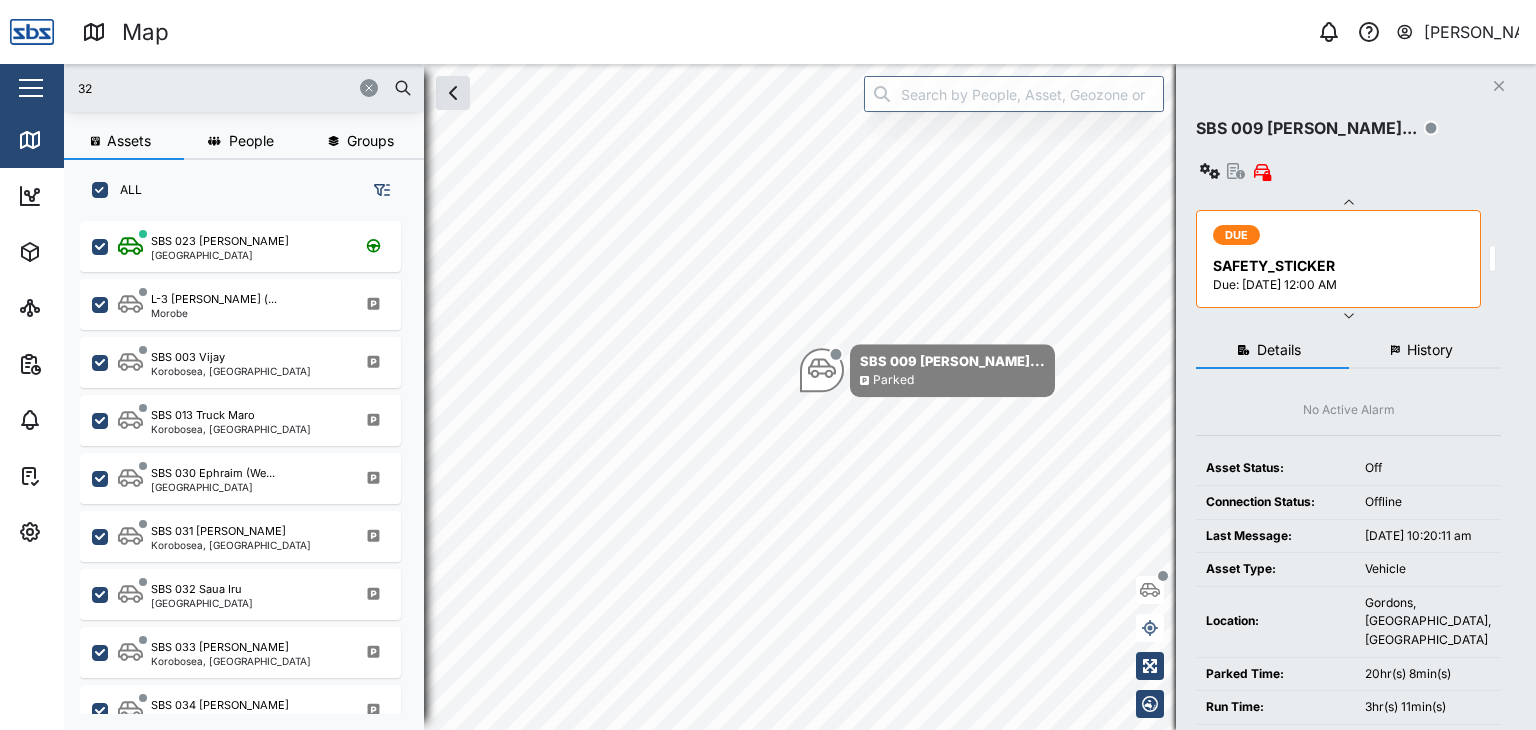 type on "32" 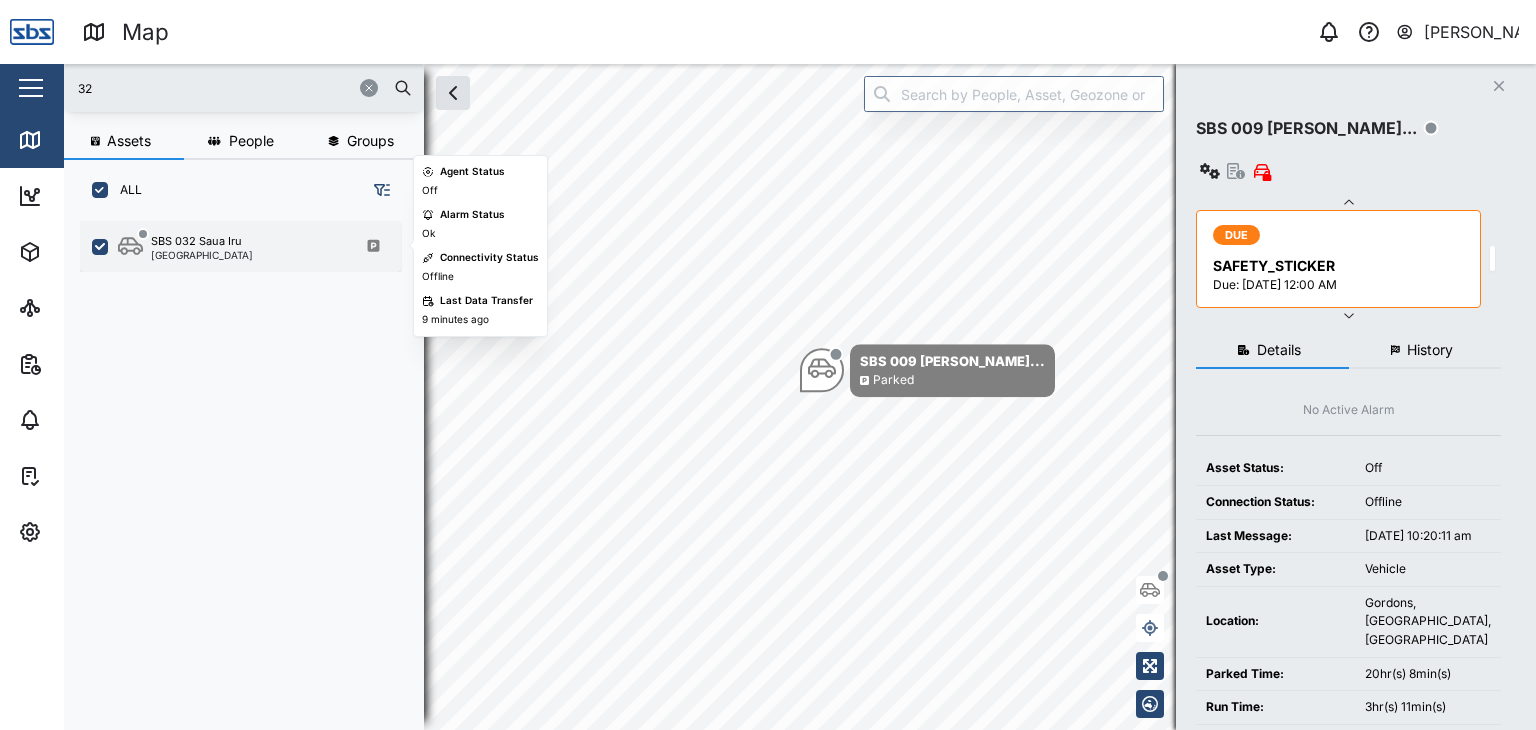 click on "SBS 032 Saua Iru
Port Moresby" at bounding box center [253, 246] 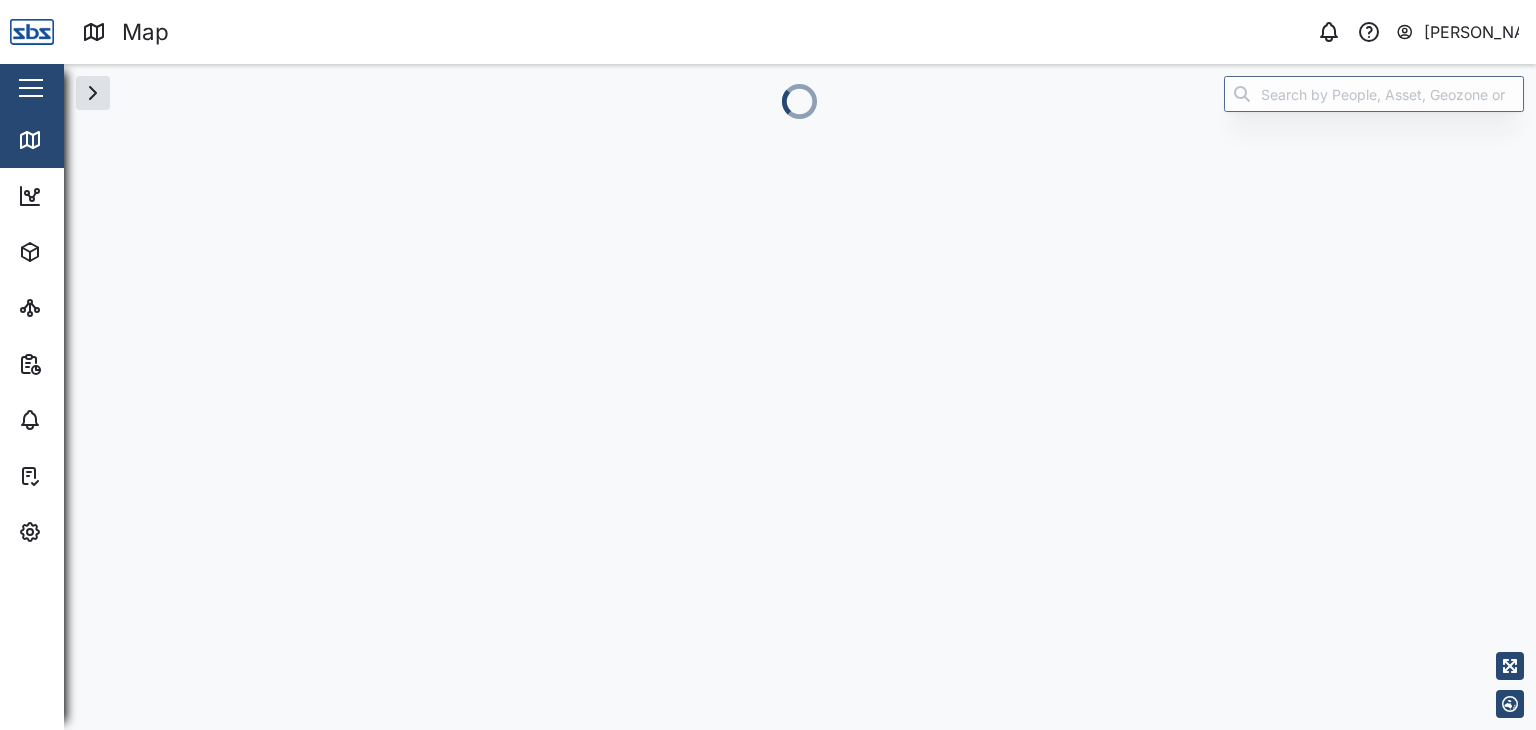 scroll, scrollTop: 0, scrollLeft: 0, axis: both 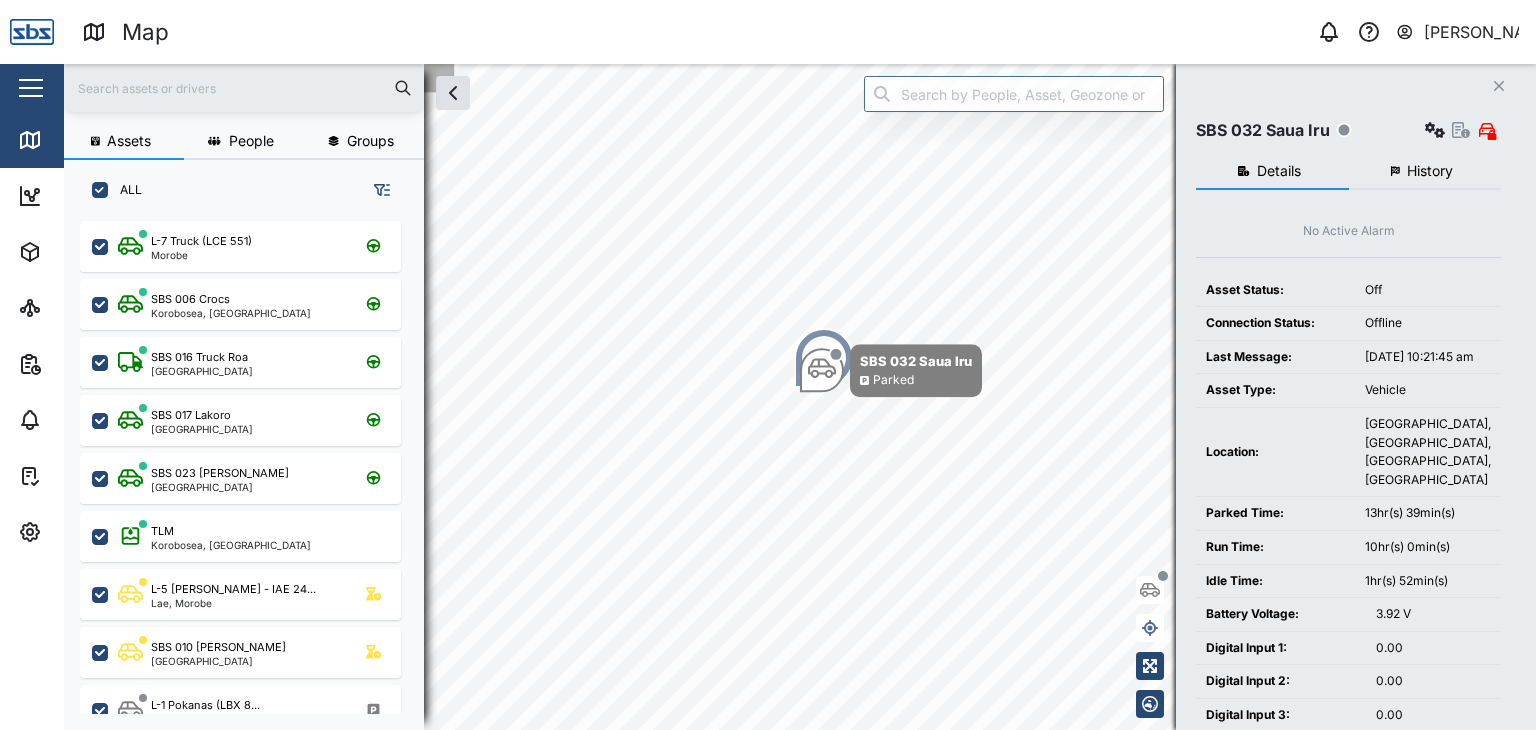 click on "History" at bounding box center [1430, 171] 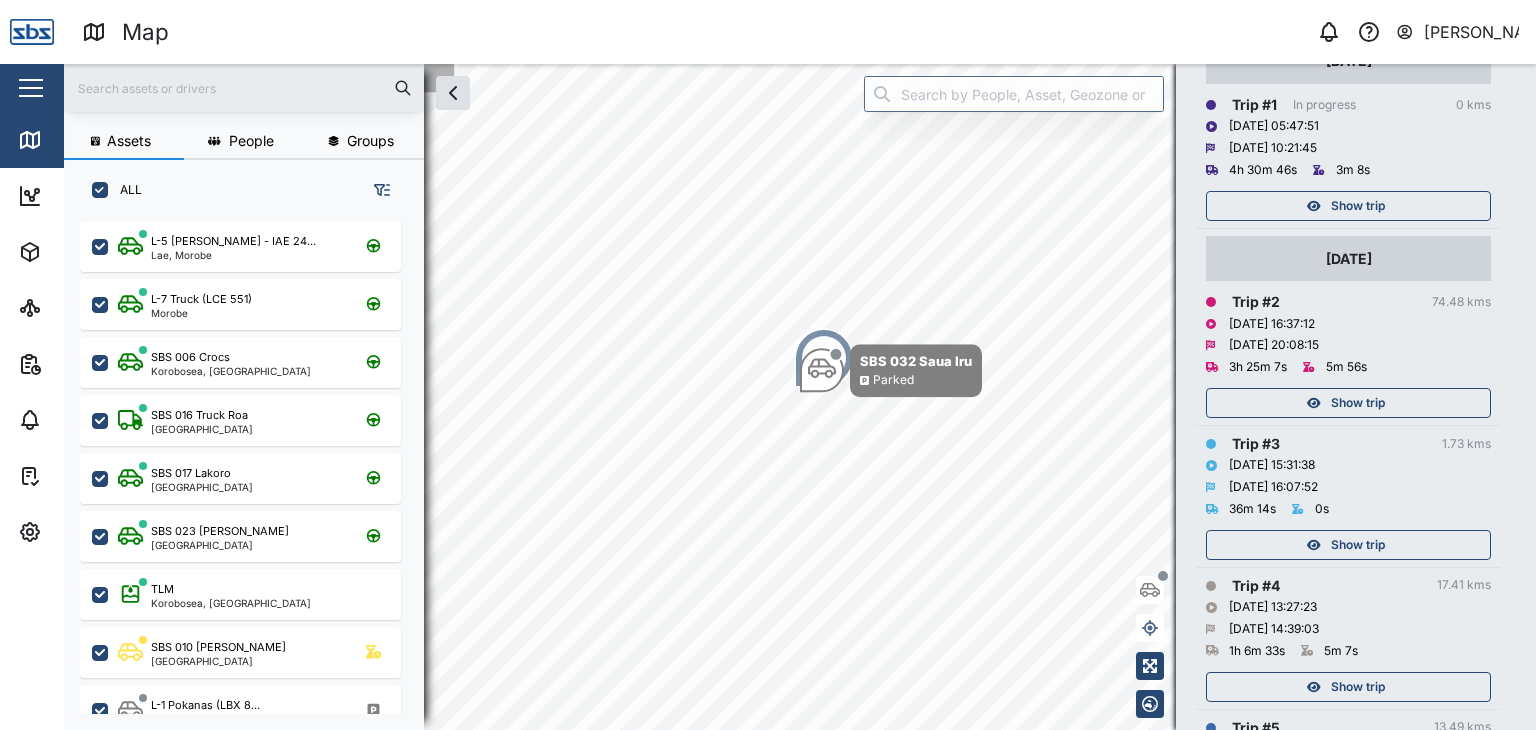 scroll, scrollTop: 204, scrollLeft: 0, axis: vertical 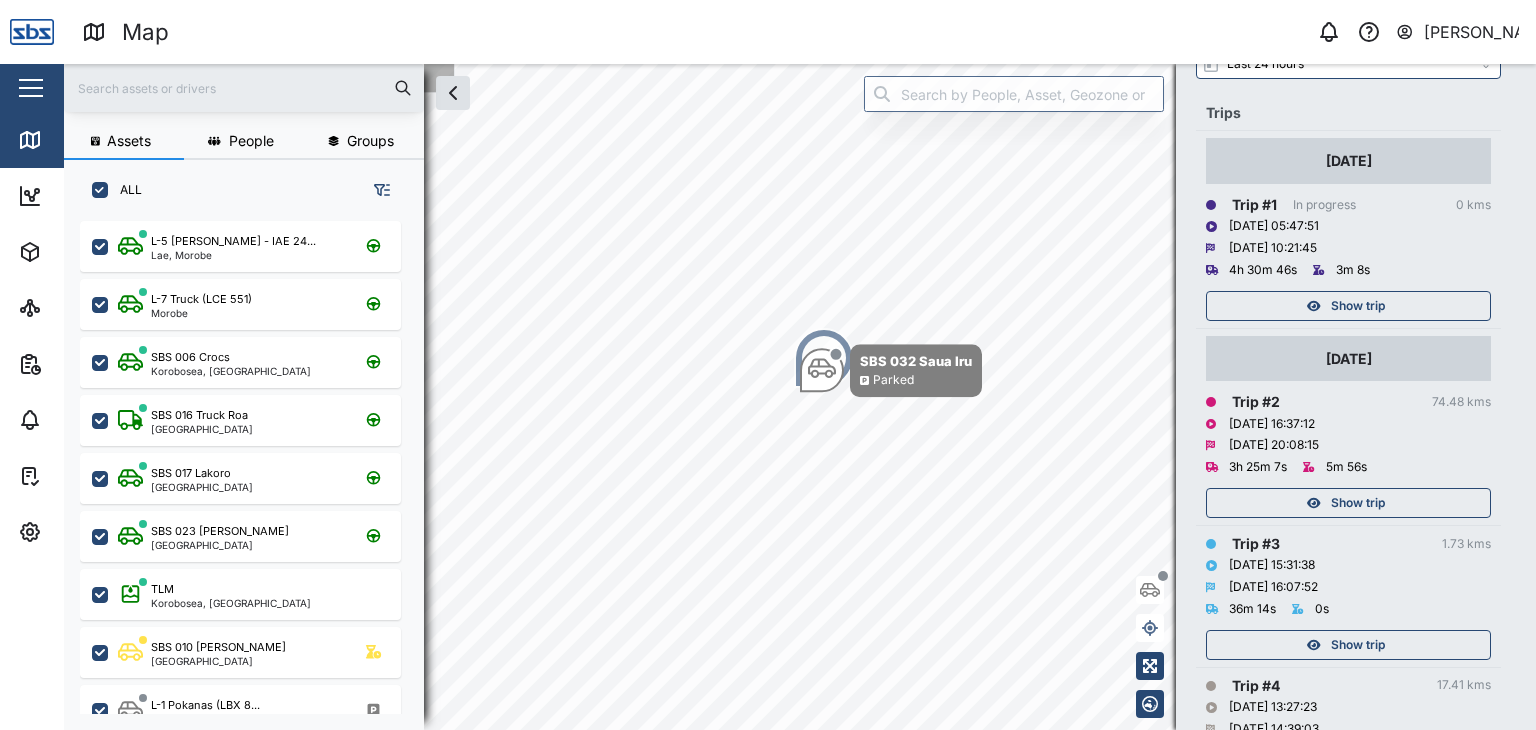 click on "Show trip" at bounding box center [1358, 503] 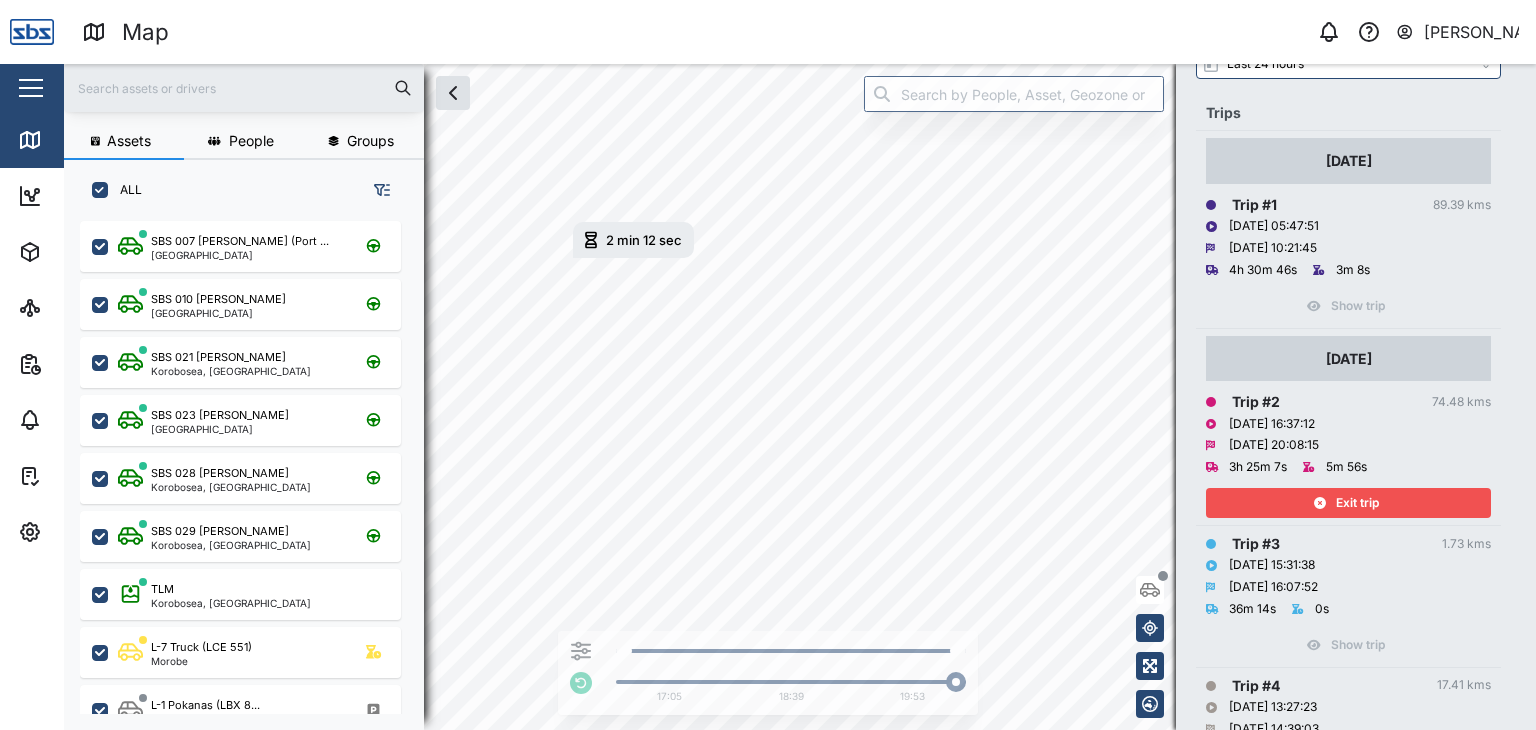 click at bounding box center [244, 88] 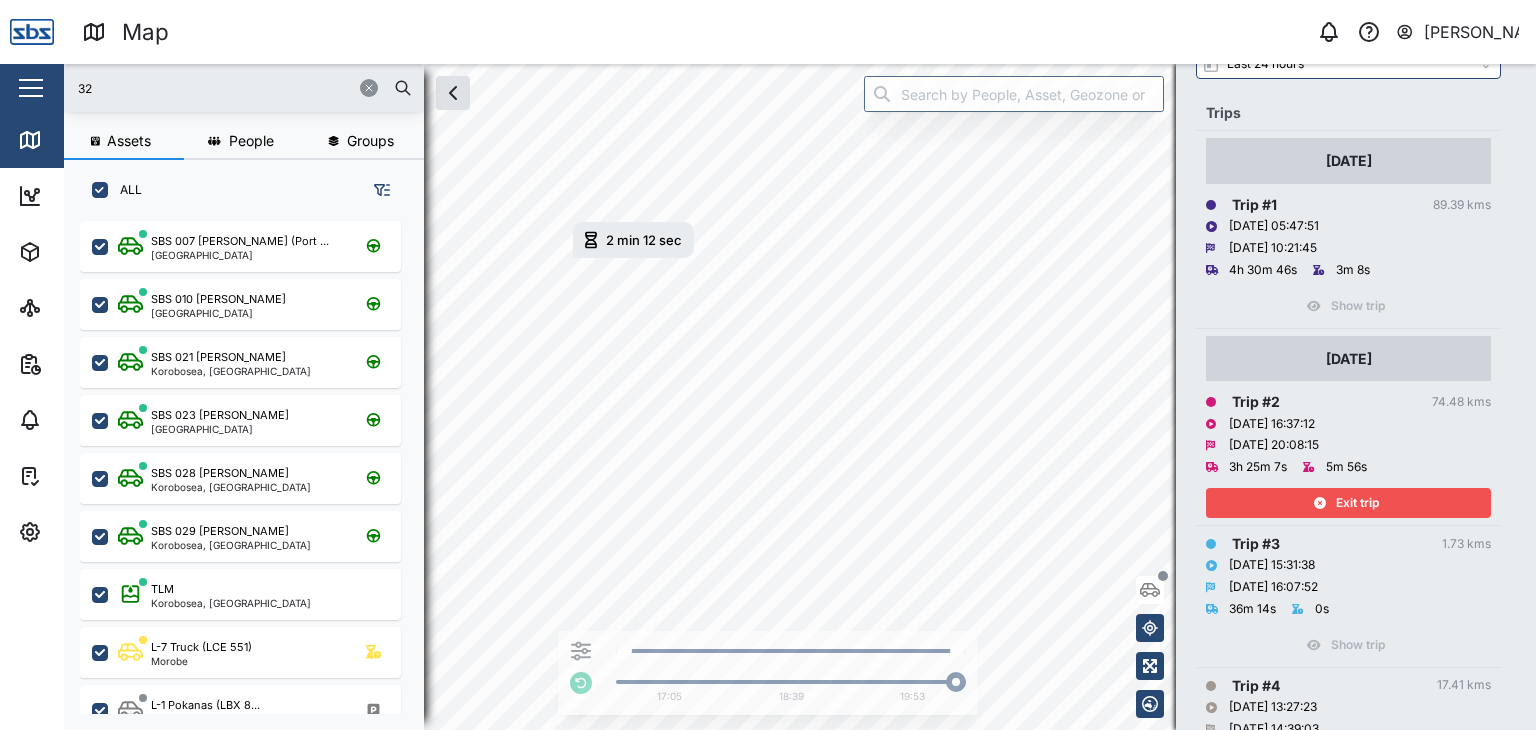 type on "32" 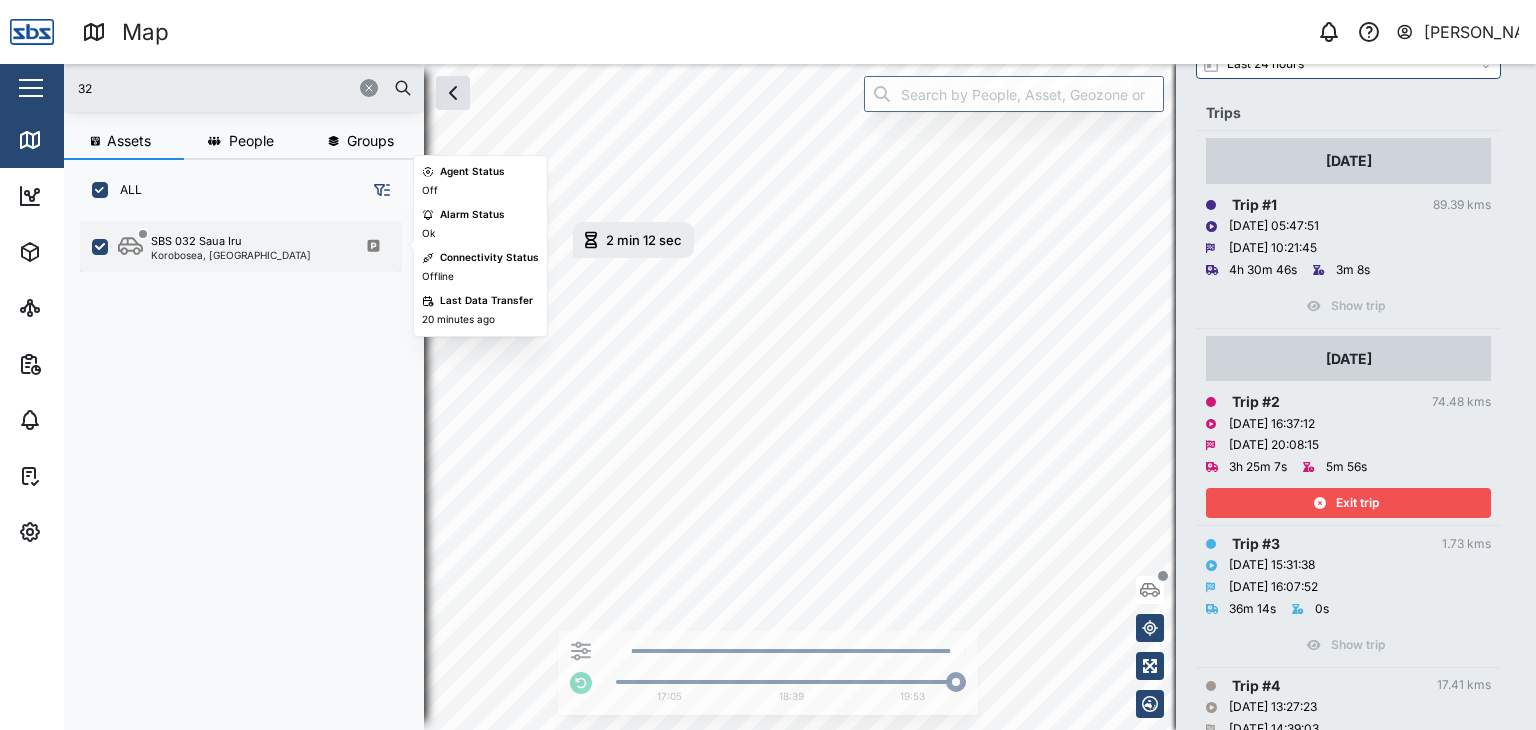 click on "SBS 032 Saua Iru Korobosea,
[GEOGRAPHIC_DATA]" at bounding box center (240, 246) 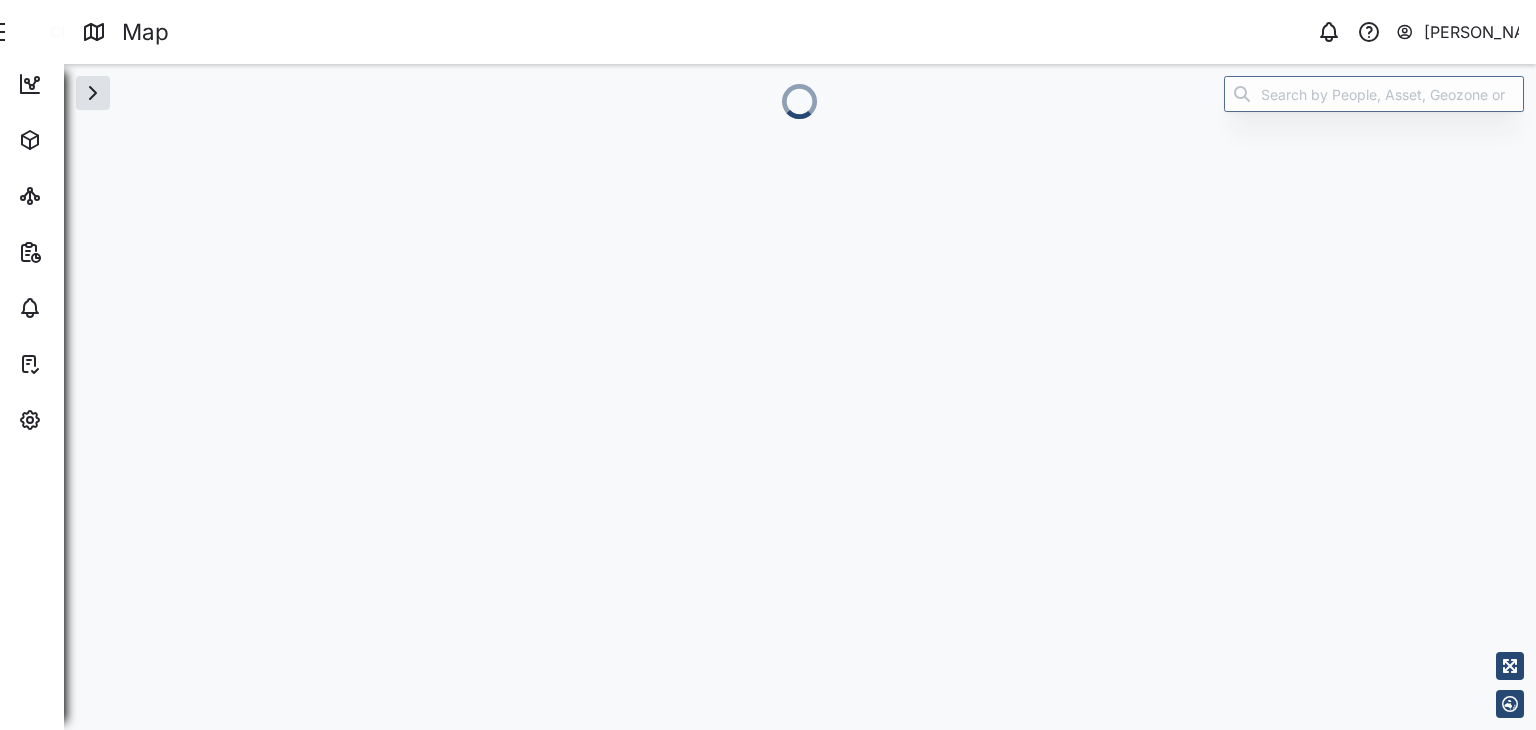 scroll, scrollTop: 0, scrollLeft: 0, axis: both 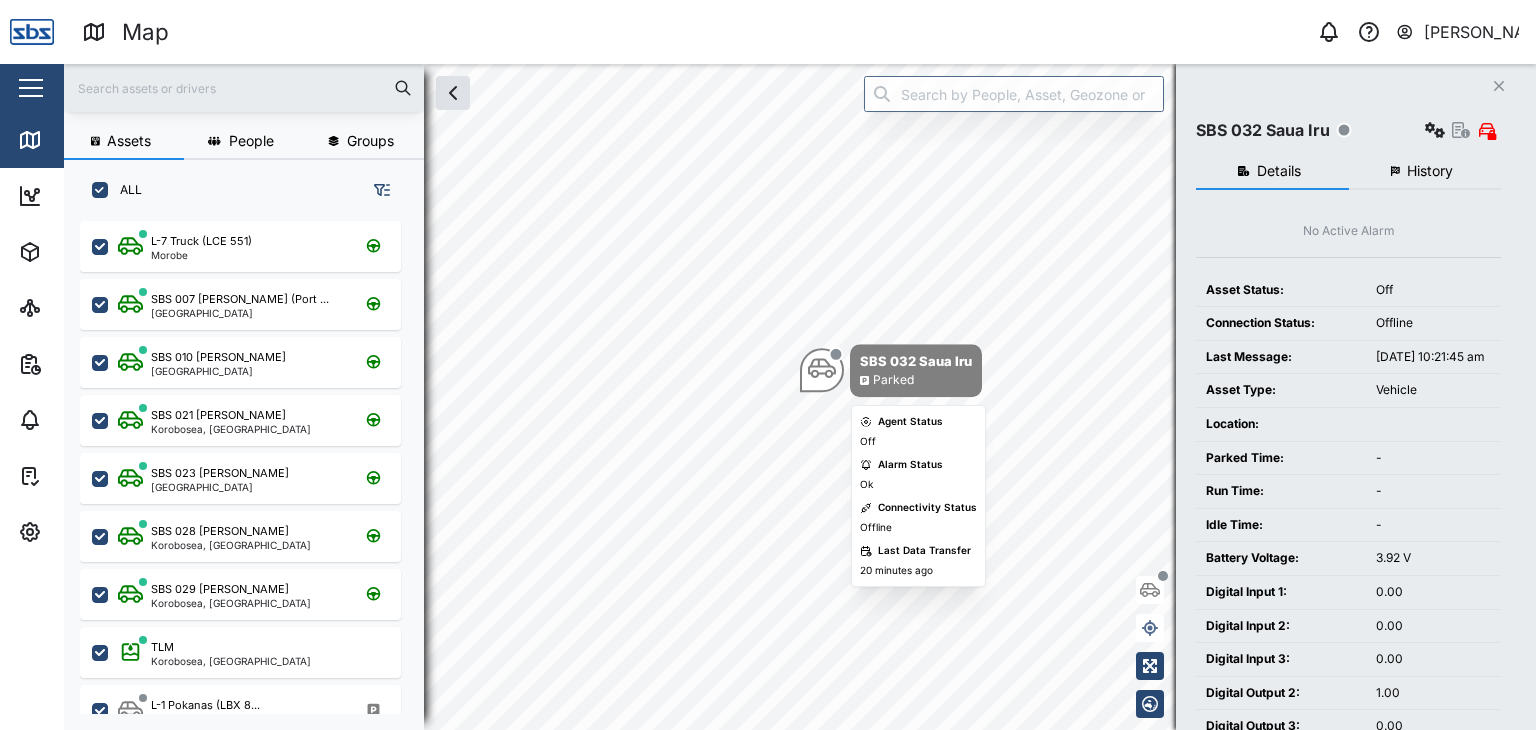 checkbox on "true" 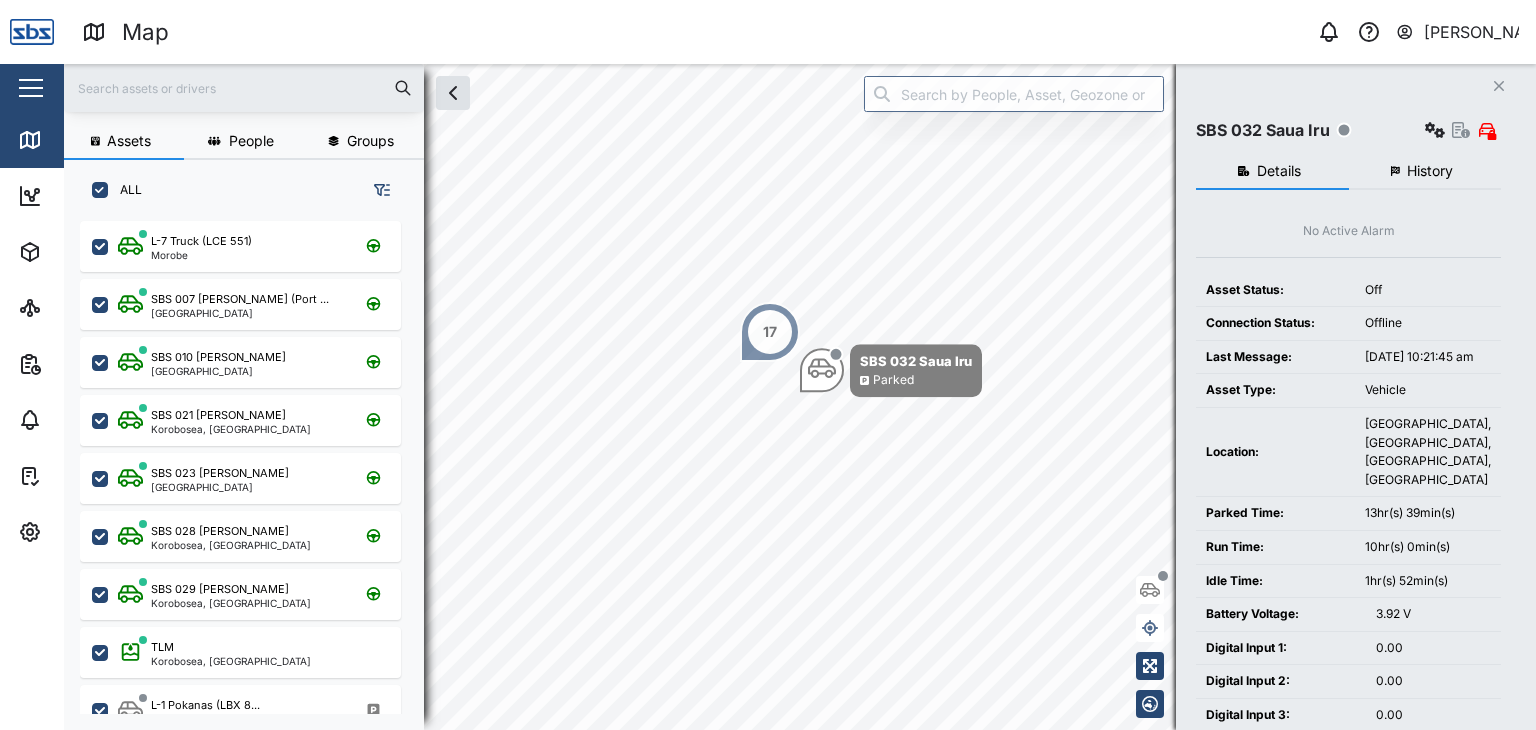 scroll, scrollTop: 0, scrollLeft: 0, axis: both 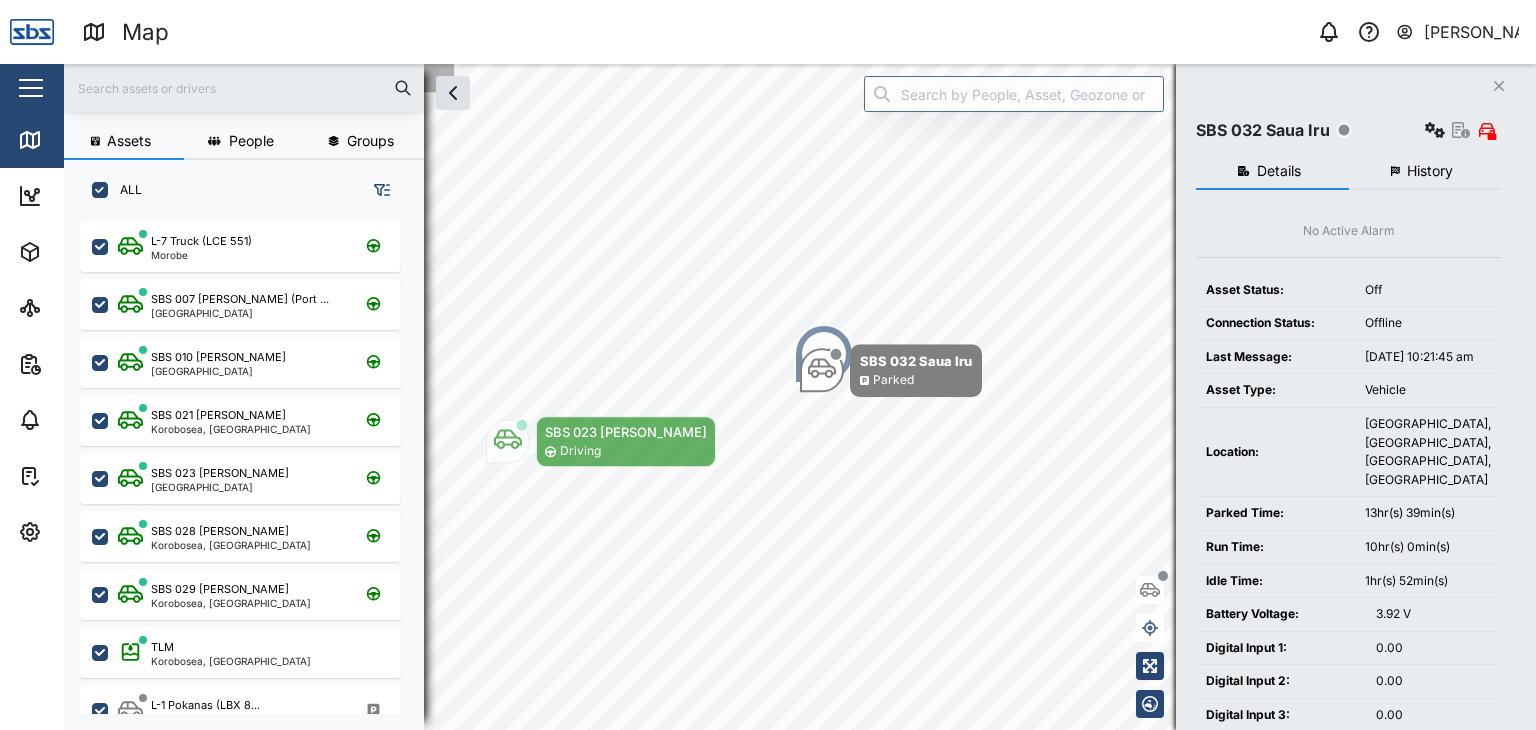 click at bounding box center [244, 88] 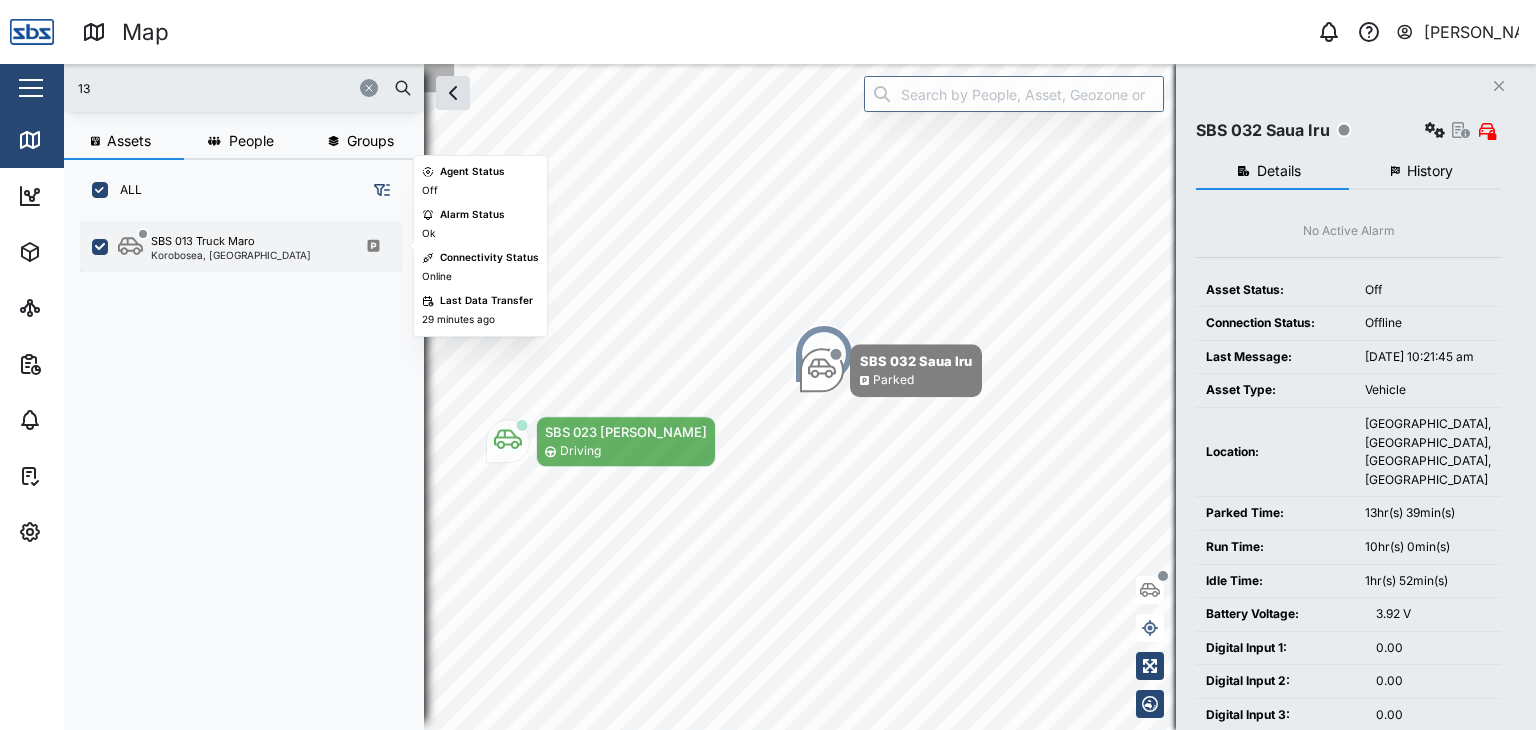 type on "13" 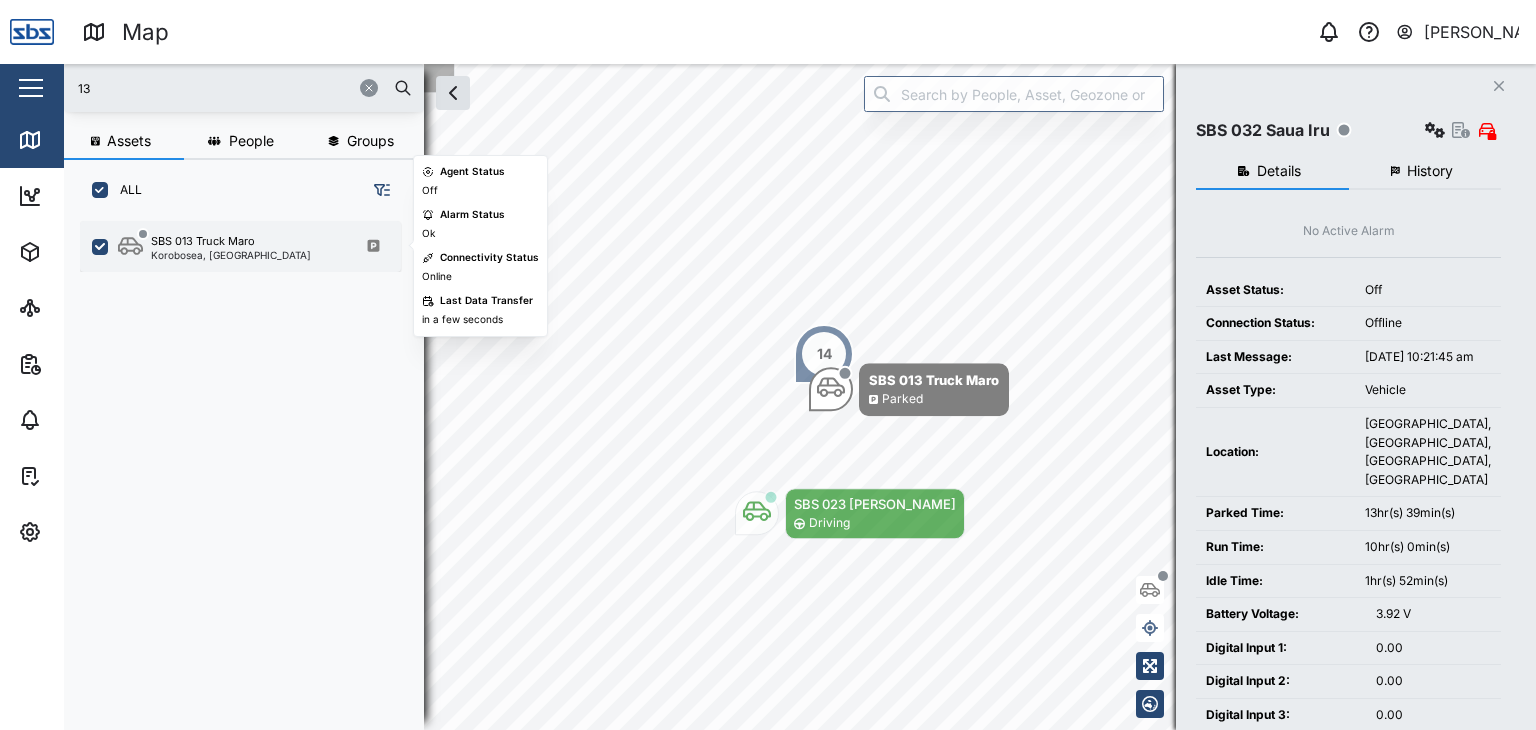 click on "Korobosea,
[GEOGRAPHIC_DATA]" at bounding box center (231, 255) 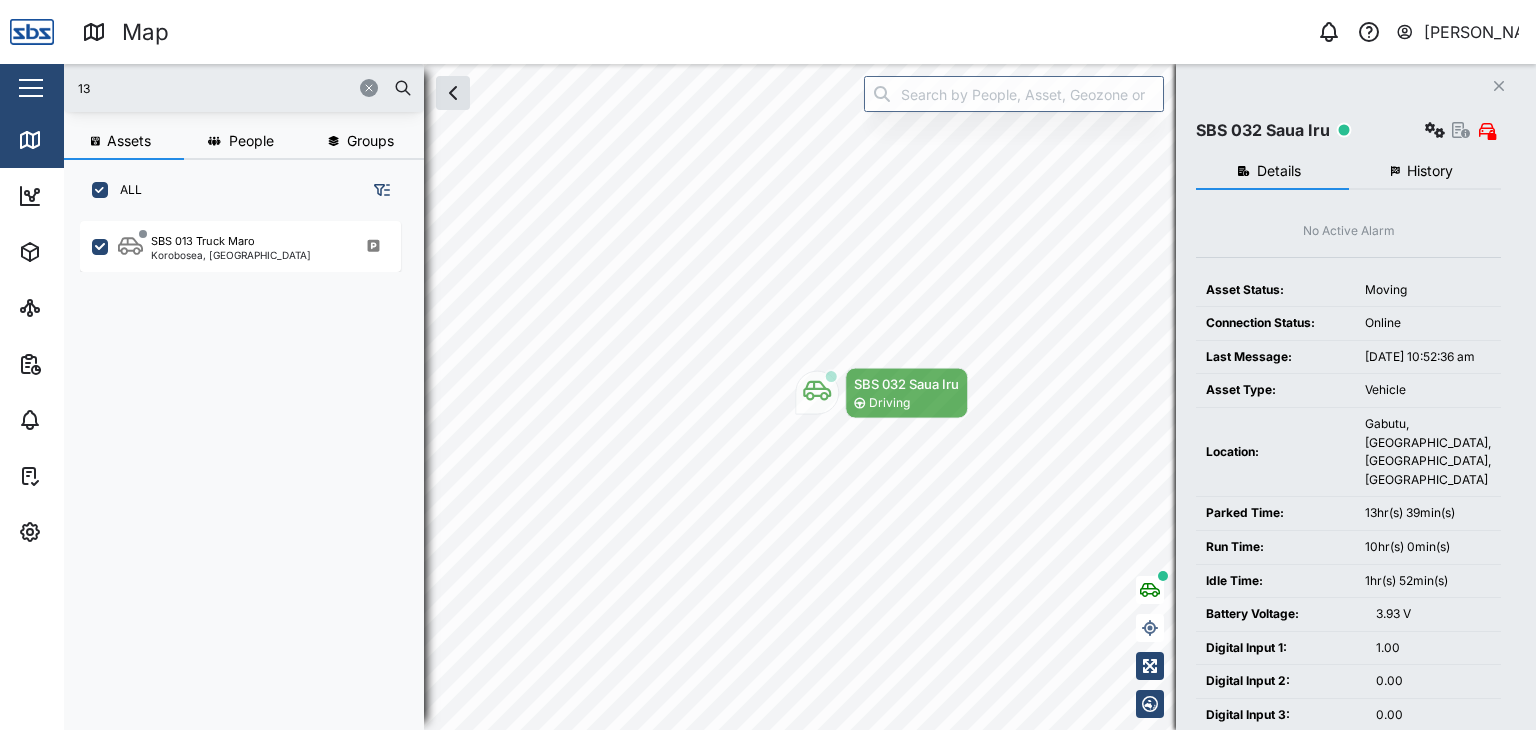 click on "13" at bounding box center [244, 88] 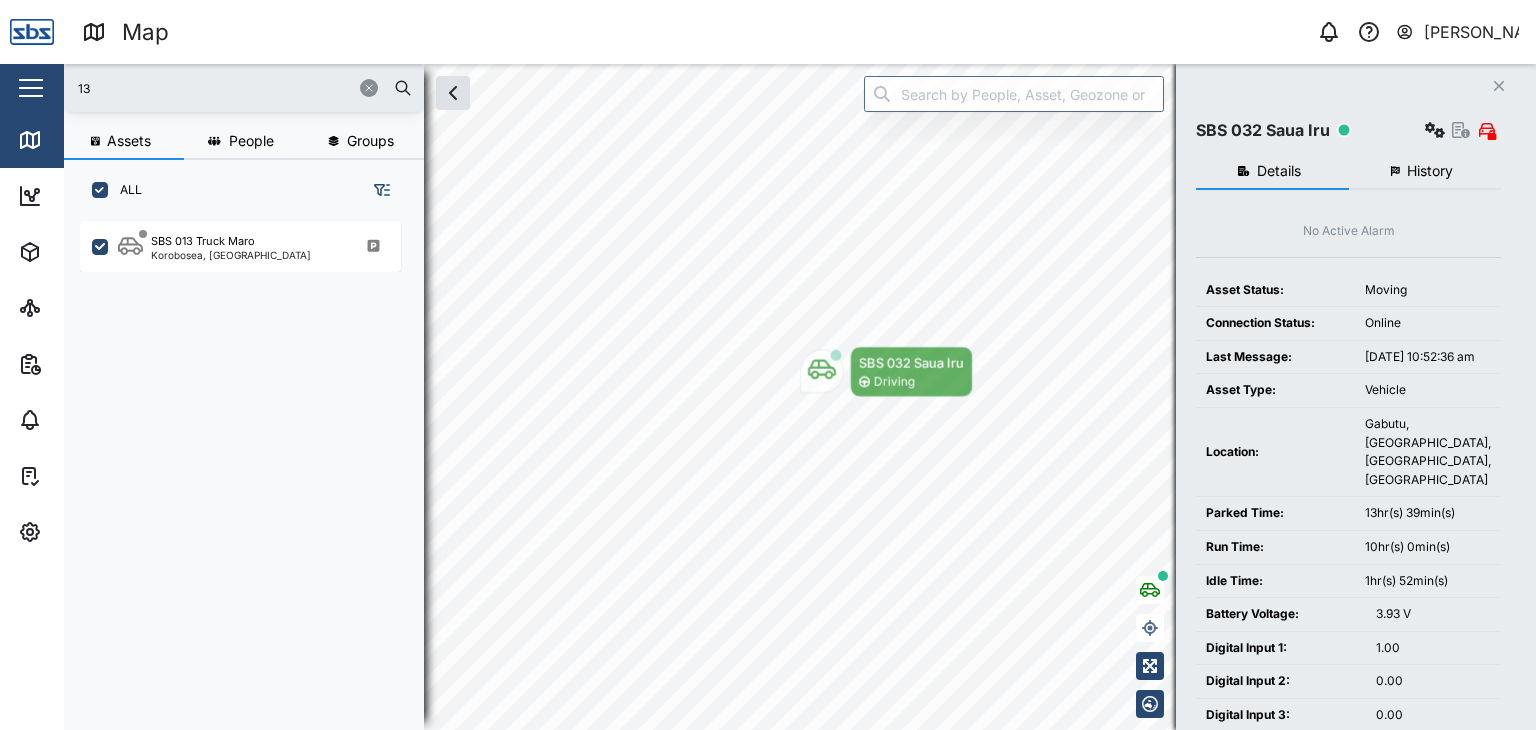 drag, startPoint x: 152, startPoint y: 89, endPoint x: 109, endPoint y: 87, distance: 43.046486 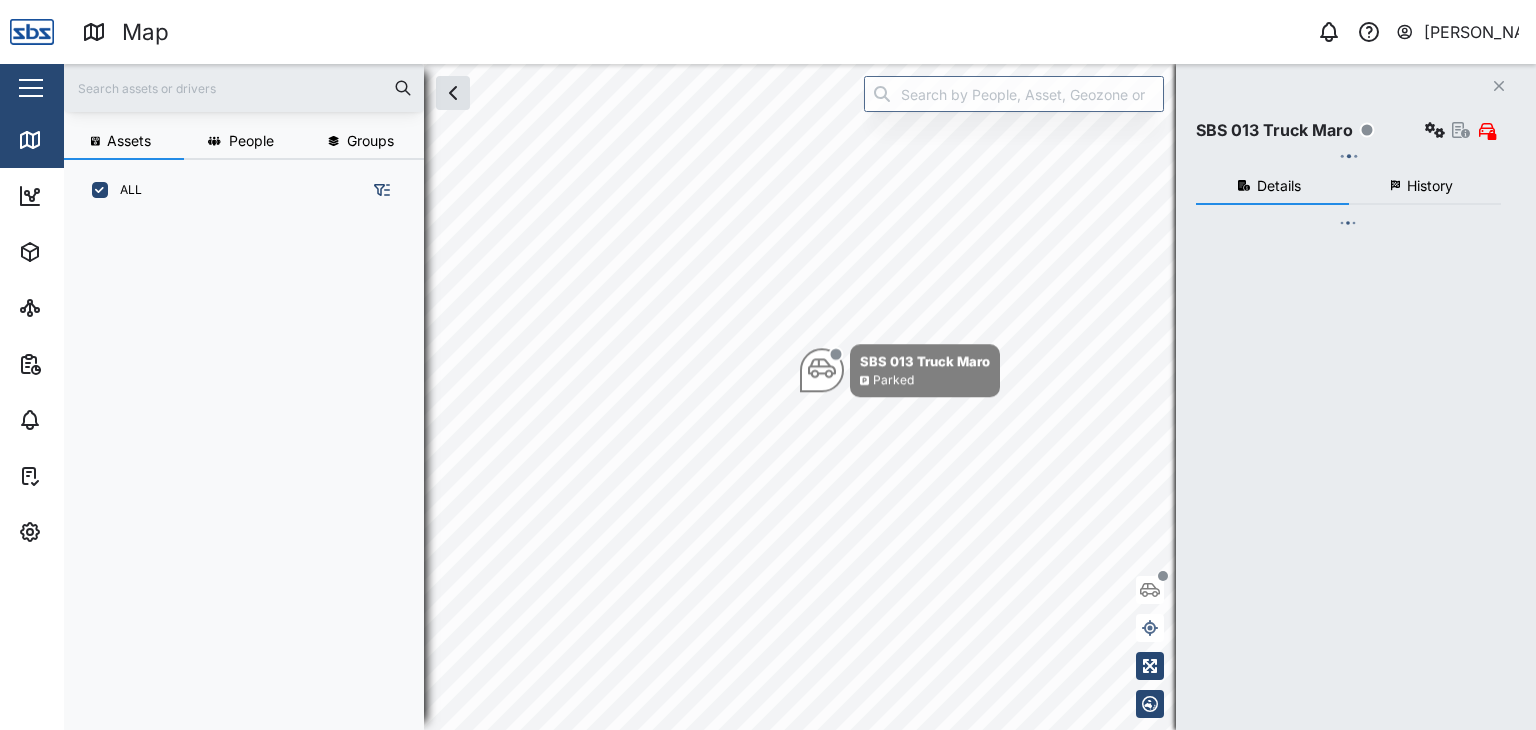 scroll, scrollTop: 0, scrollLeft: 0, axis: both 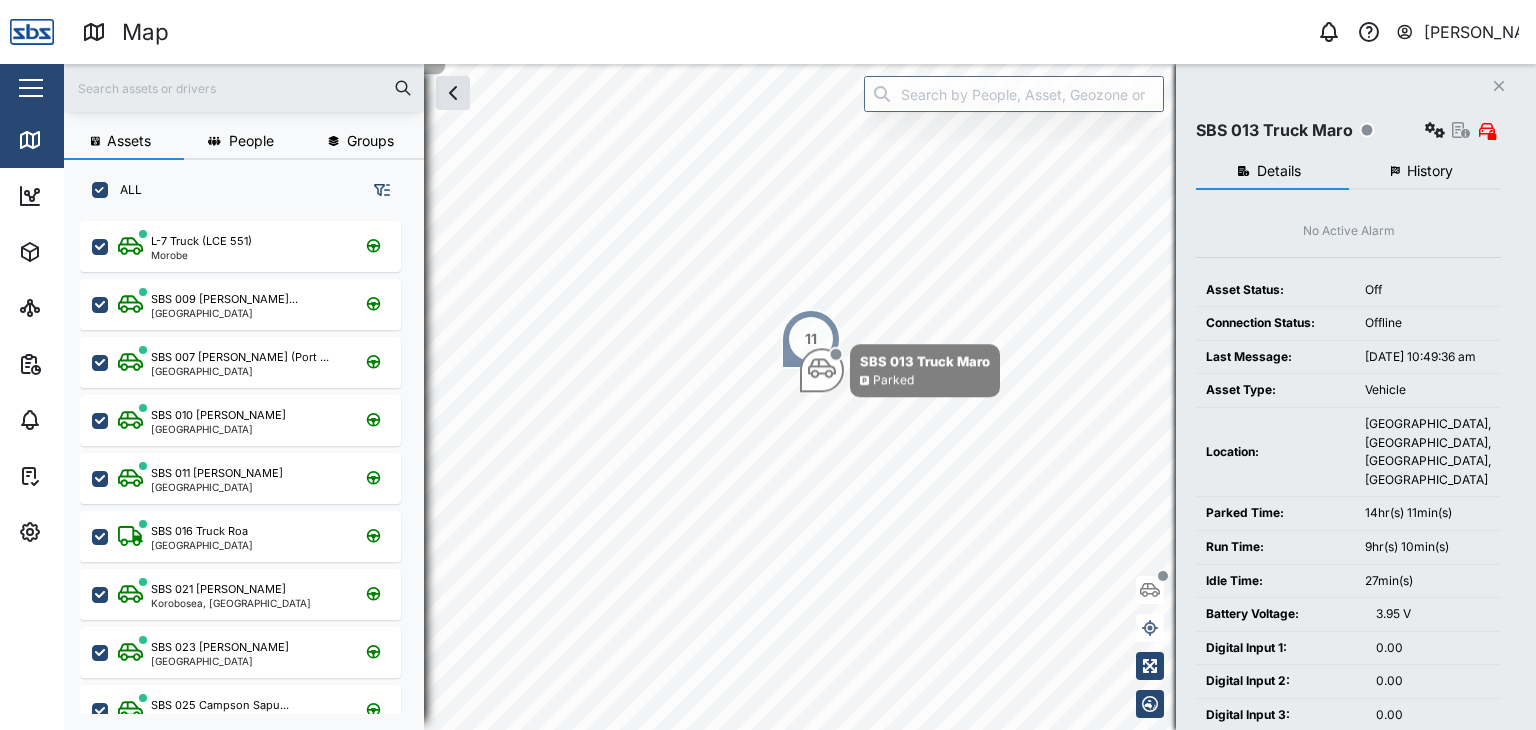 click at bounding box center (244, 88) 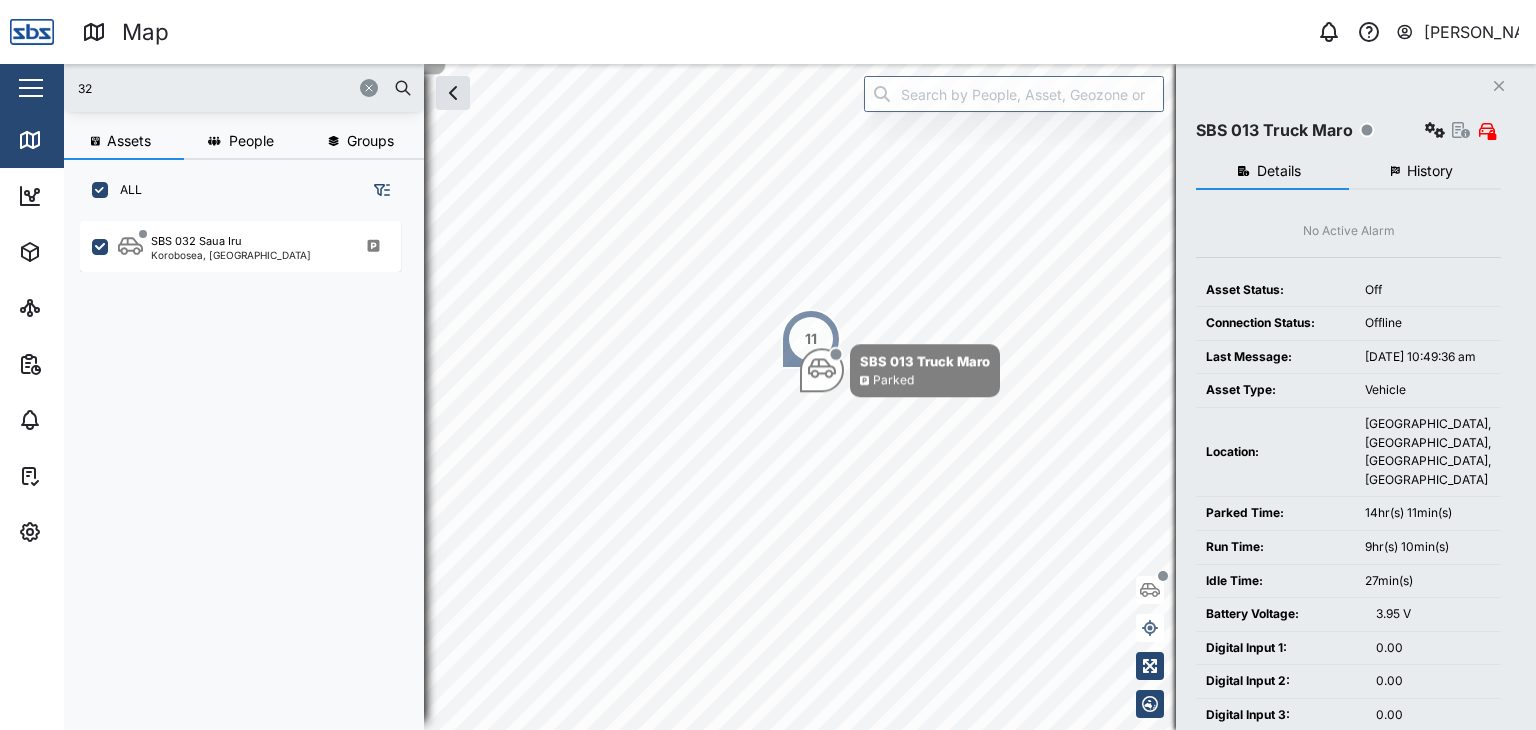 type on "32" 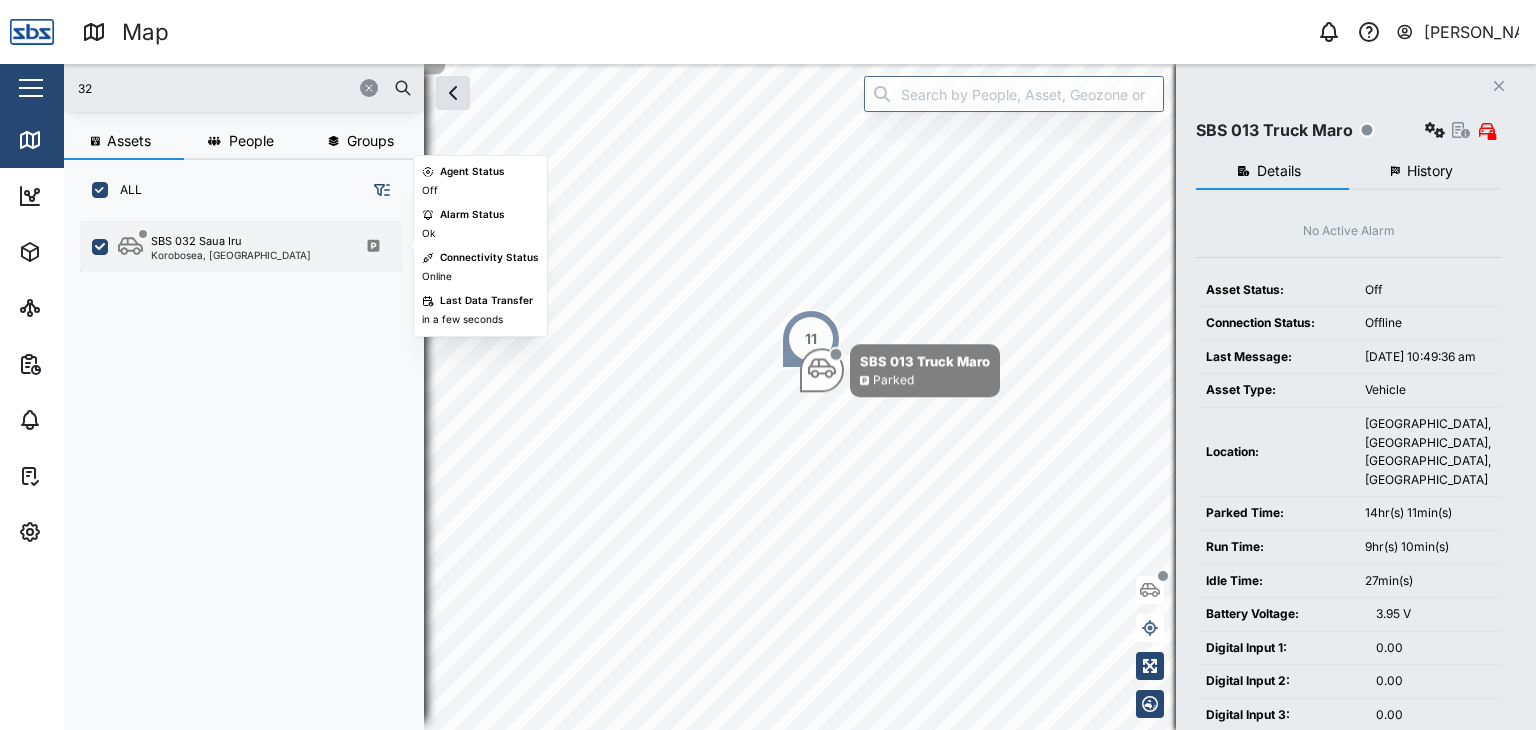 click on "Korobosea,
[GEOGRAPHIC_DATA]" at bounding box center [231, 255] 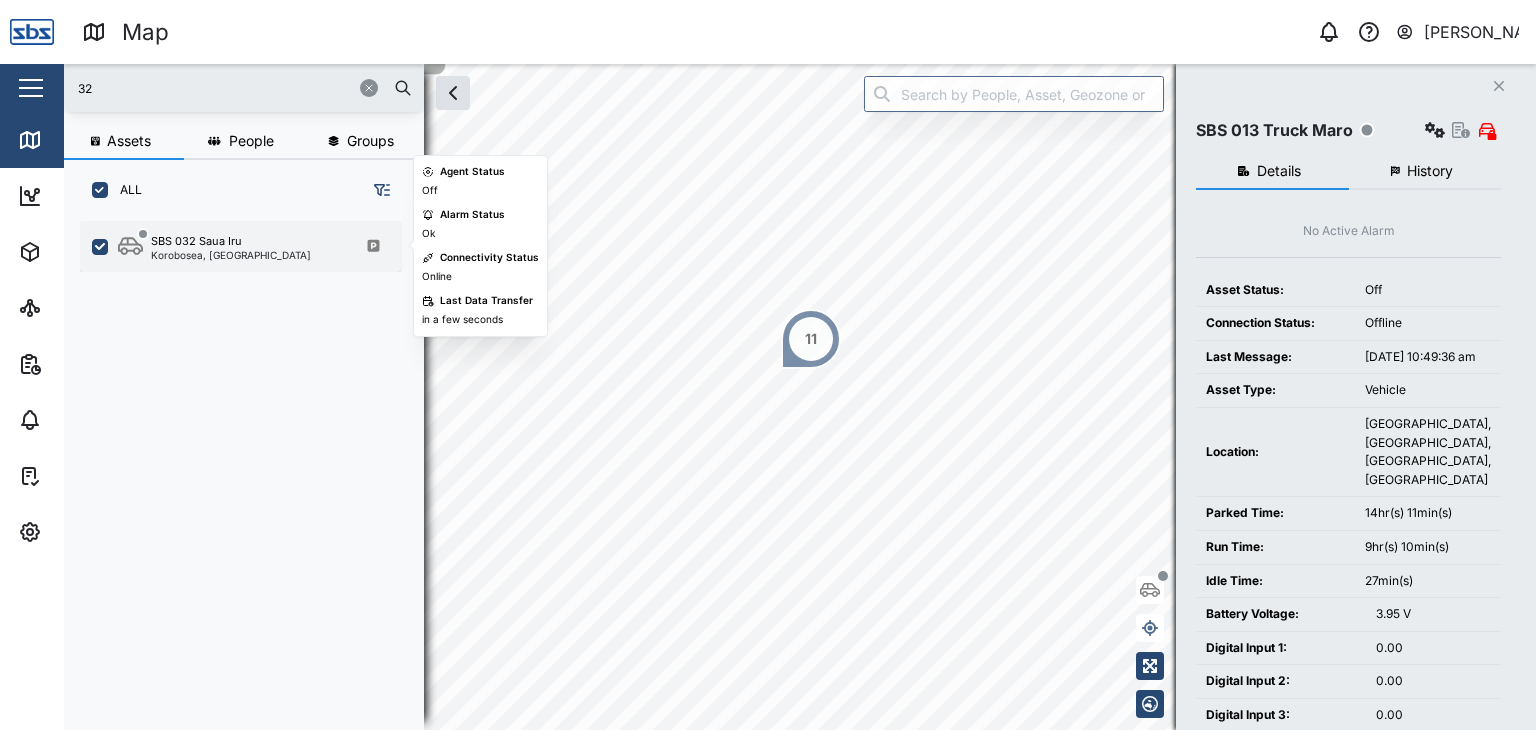 click on "Korobosea,
[GEOGRAPHIC_DATA]" at bounding box center [231, 255] 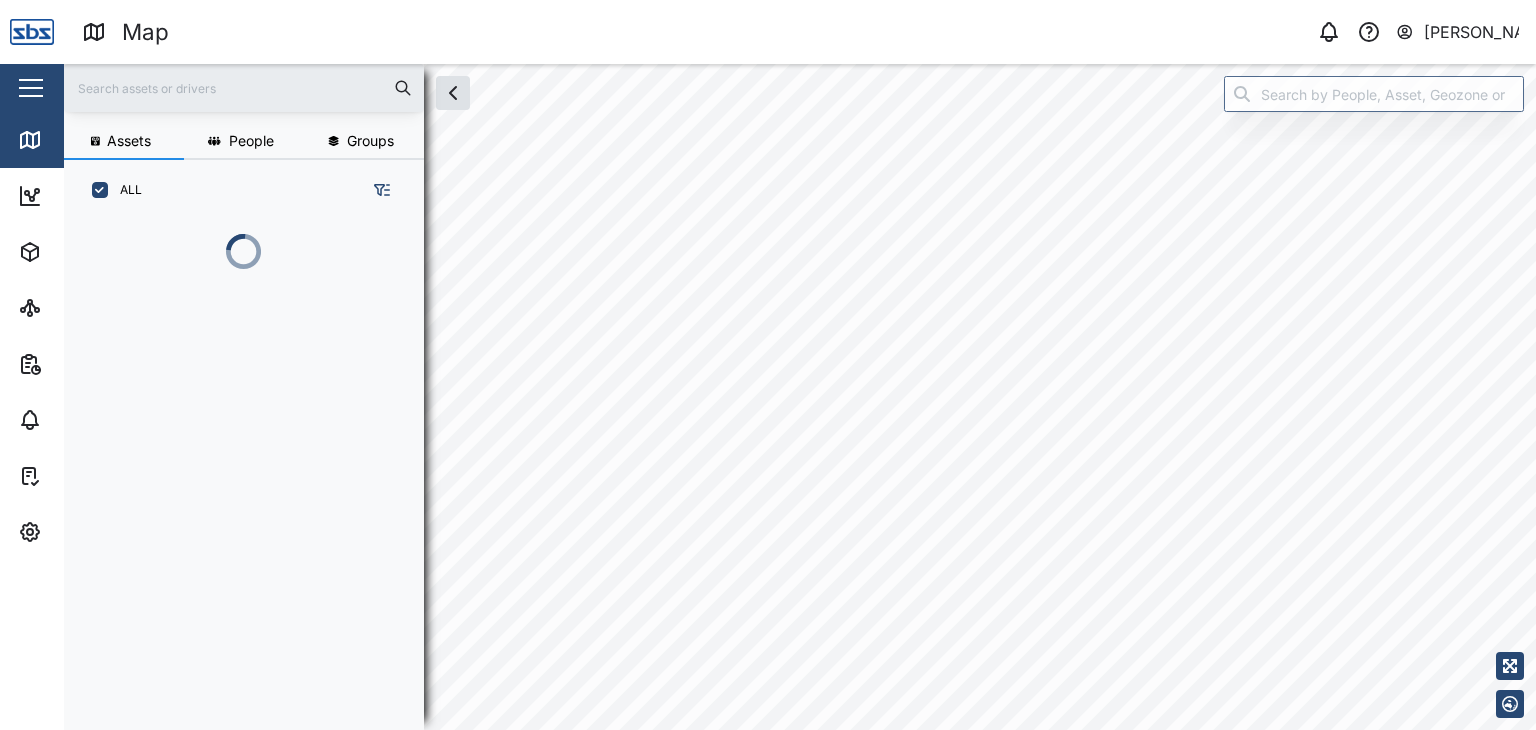 scroll, scrollTop: 0, scrollLeft: 0, axis: both 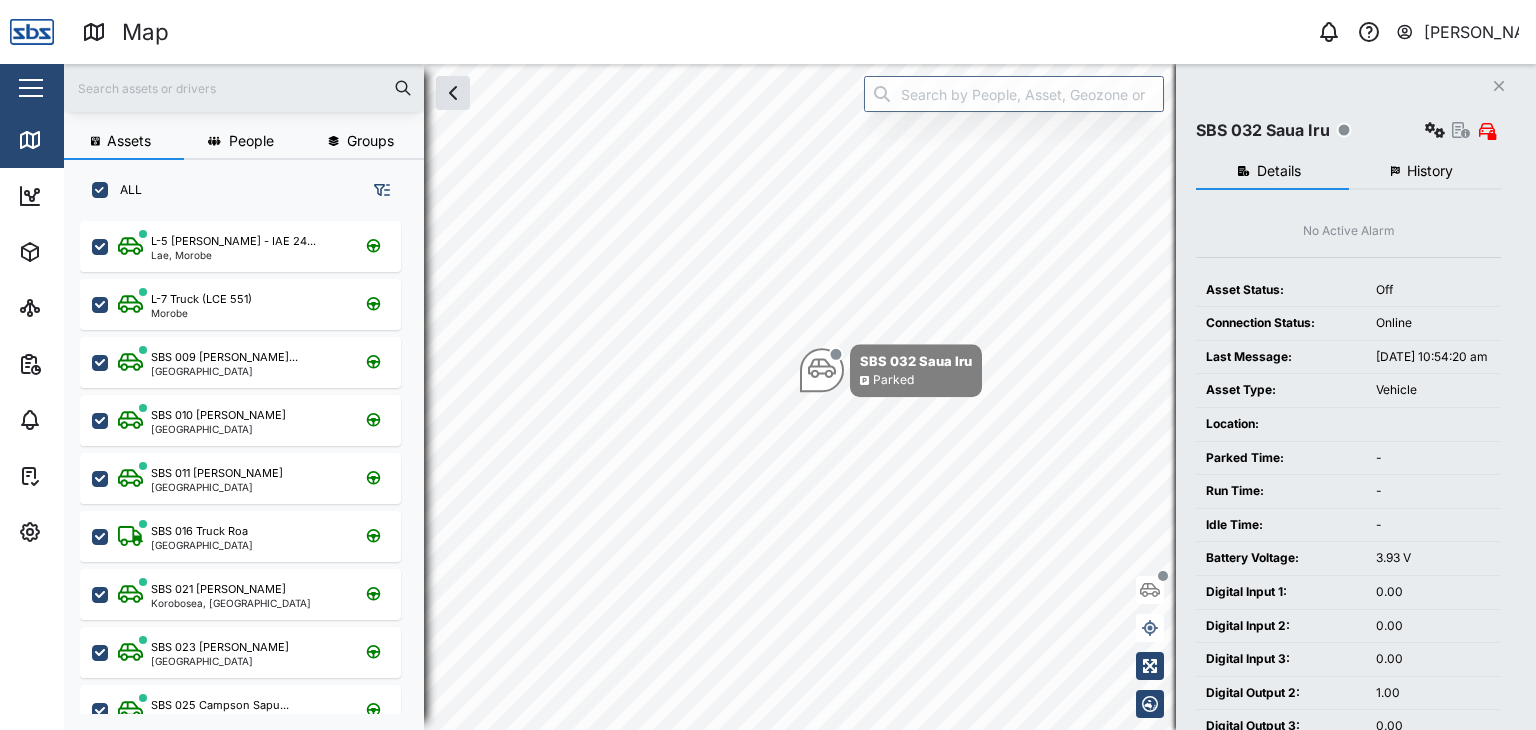 checkbox on "true" 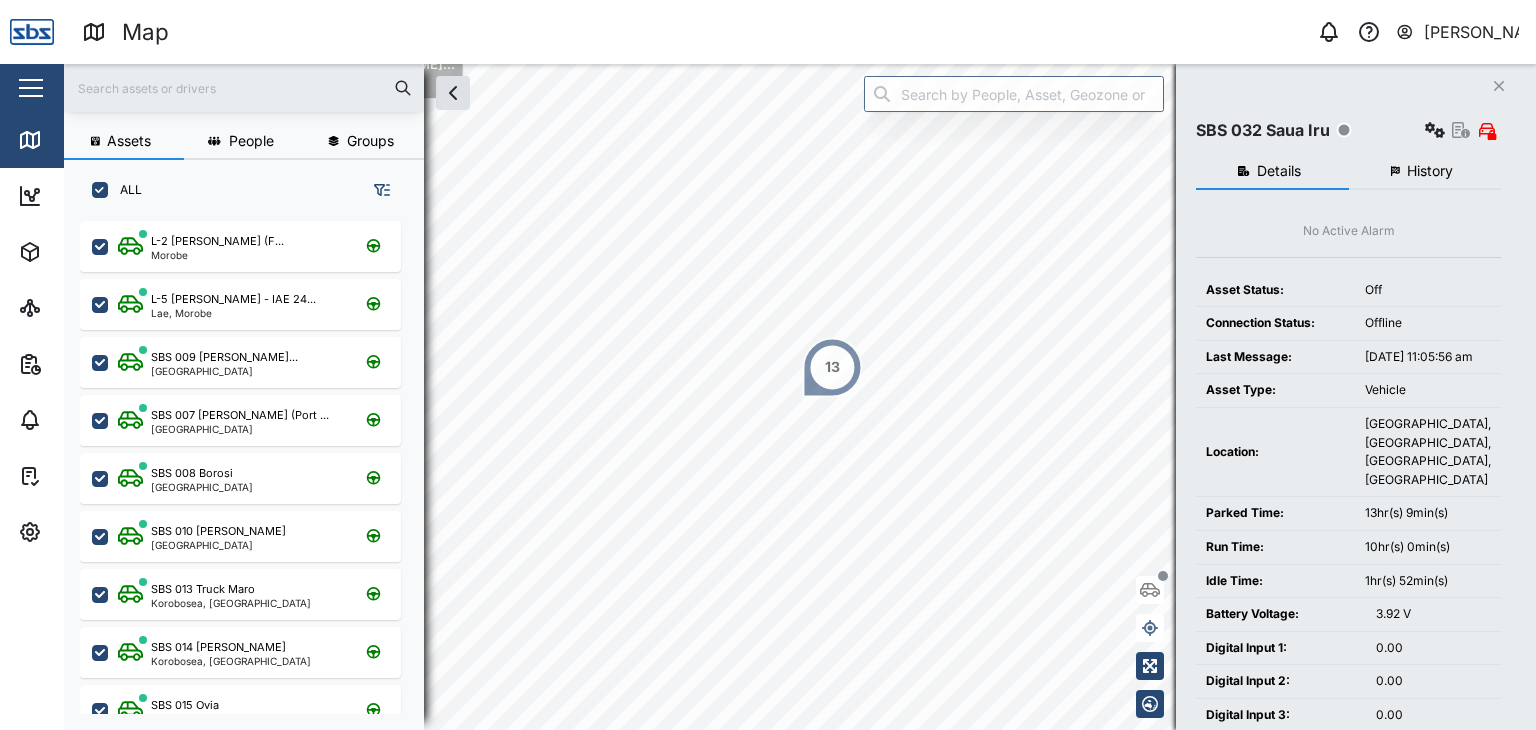 click at bounding box center (244, 88) 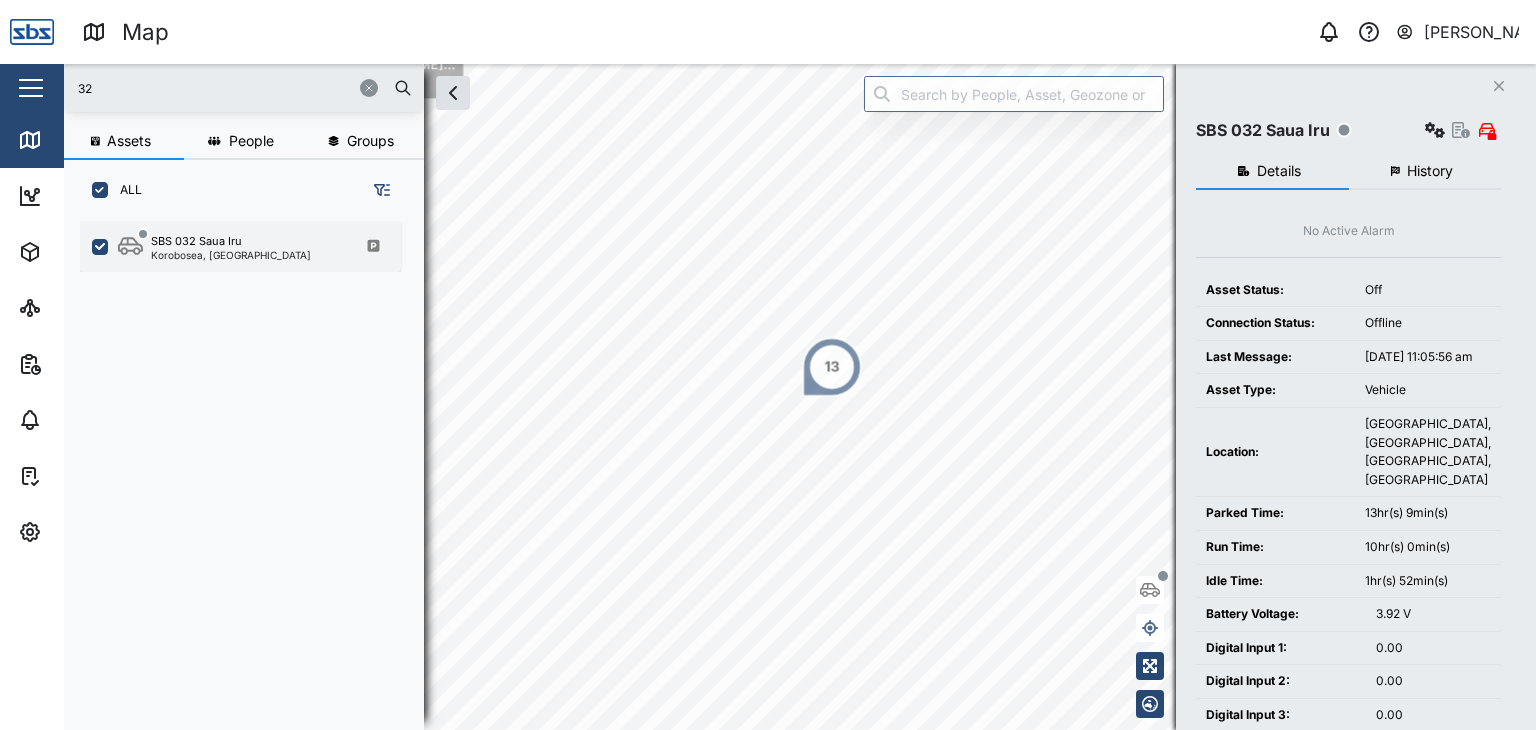 type on "32" 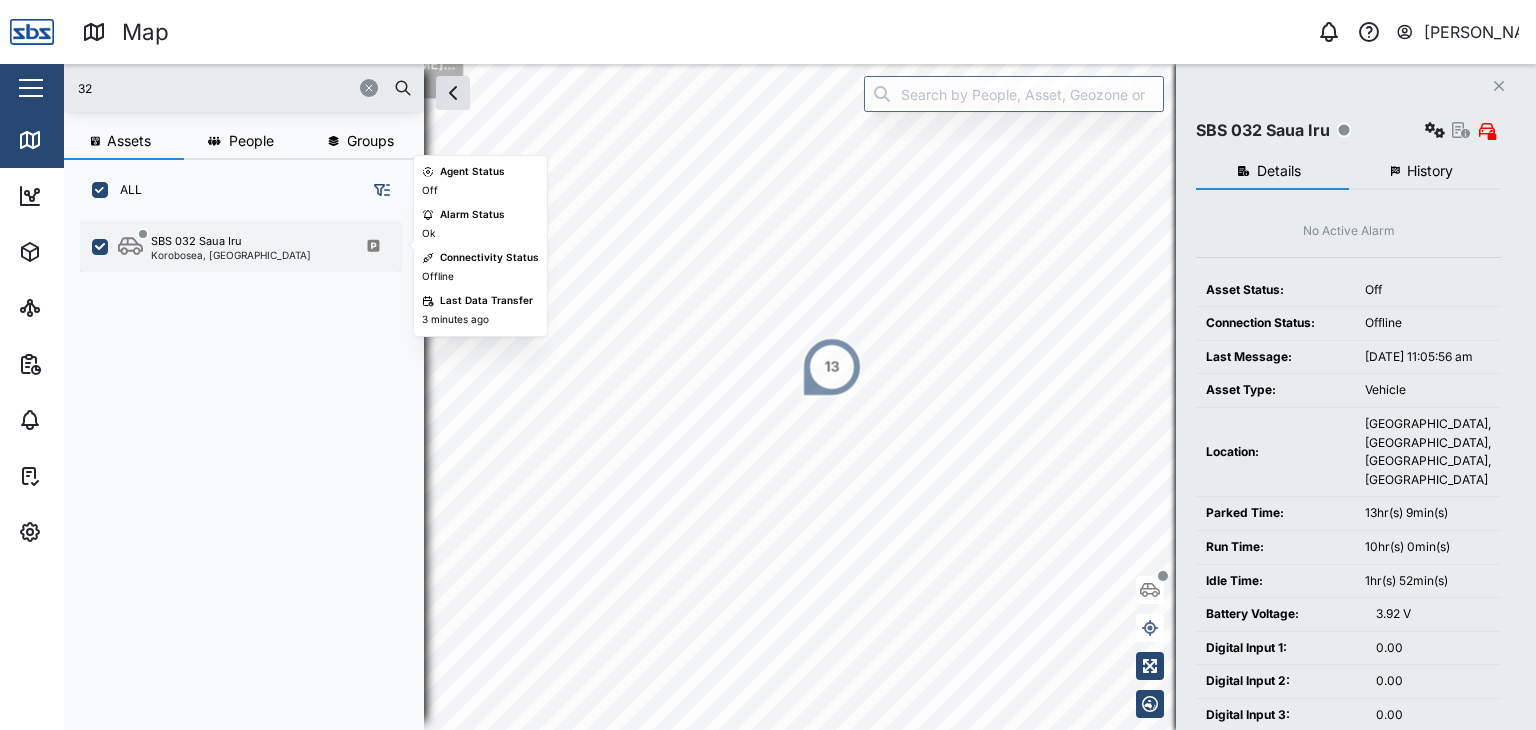 click on "Korobosea,
[GEOGRAPHIC_DATA]" at bounding box center (231, 255) 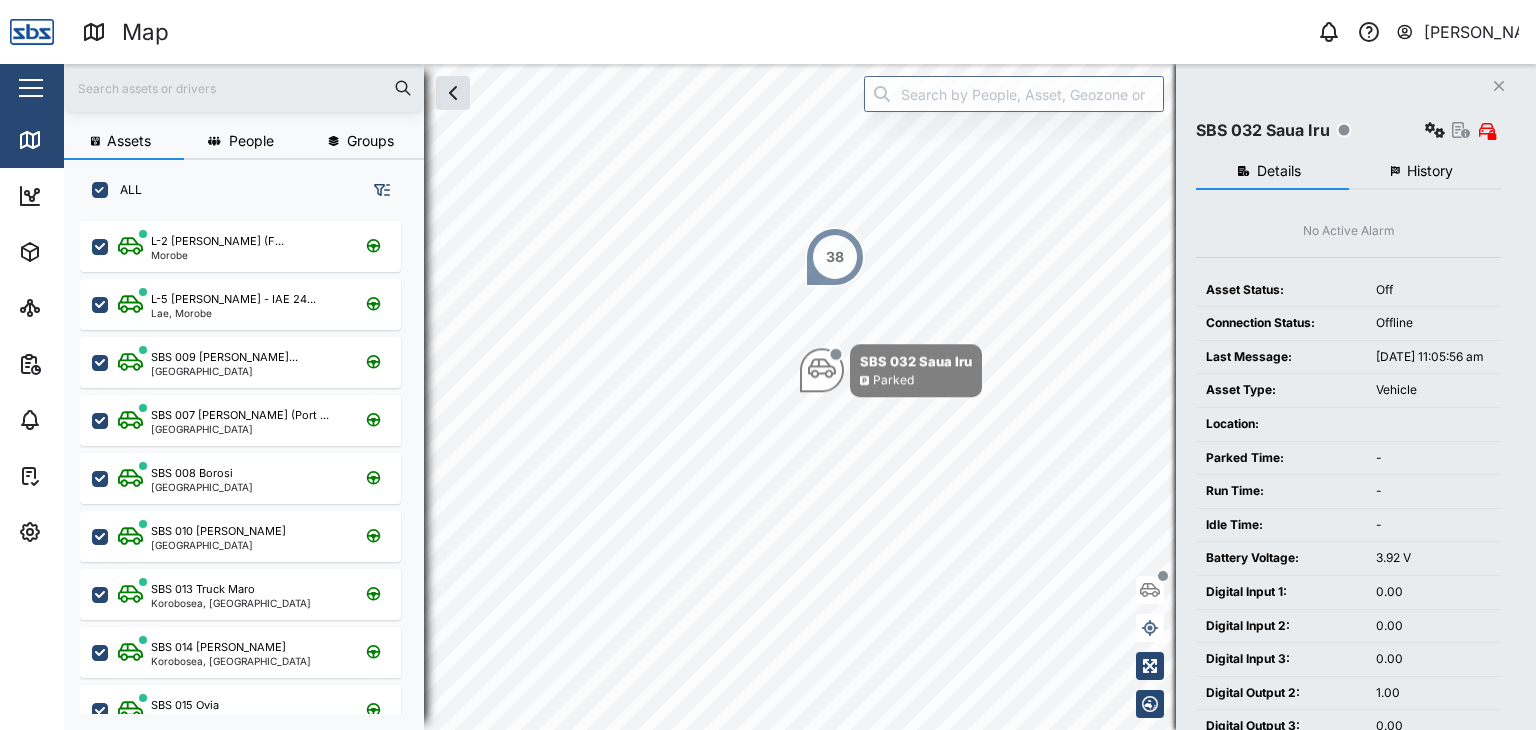 scroll, scrollTop: 0, scrollLeft: 0, axis: both 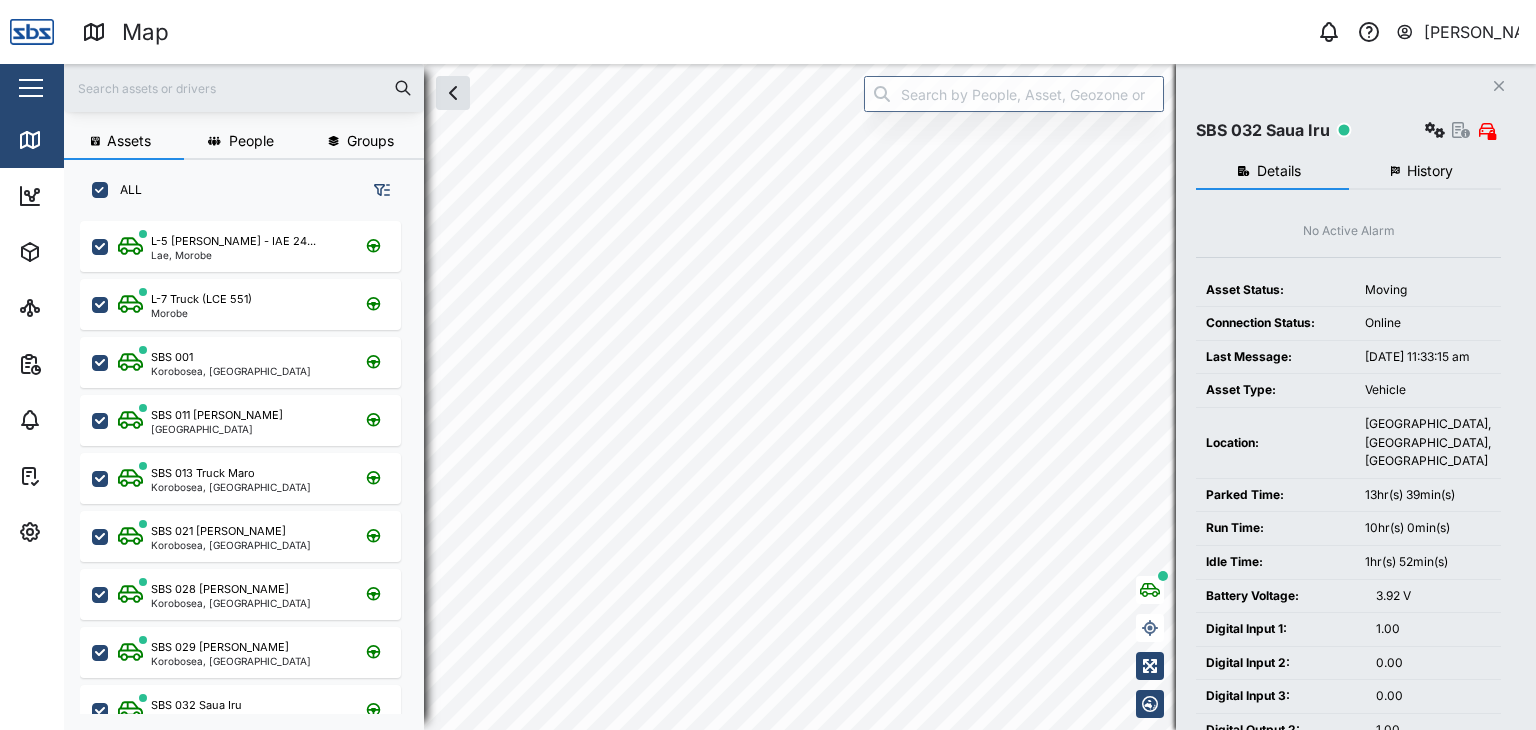 click at bounding box center (244, 88) 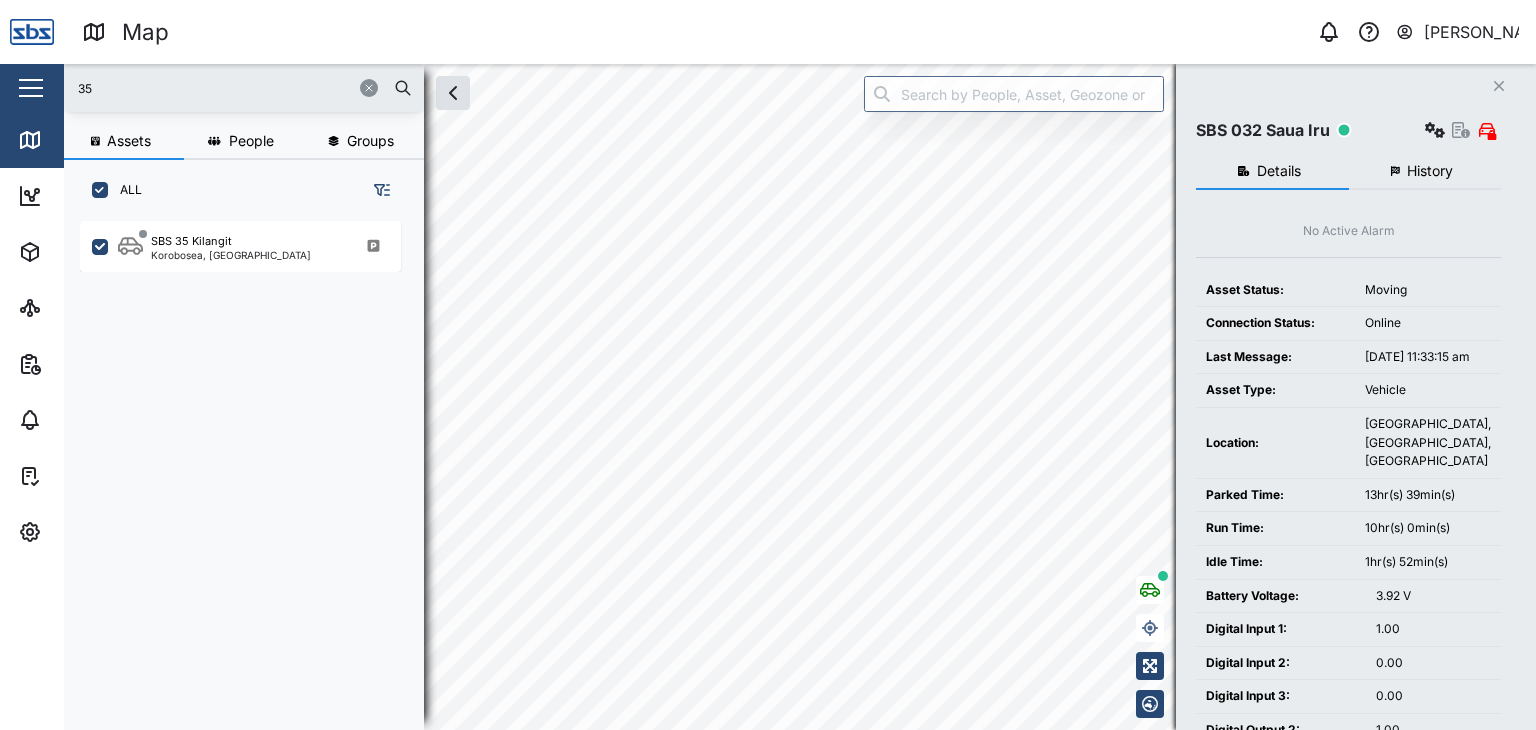 drag, startPoint x: 124, startPoint y: 96, endPoint x: 55, endPoint y: 83, distance: 70.21396 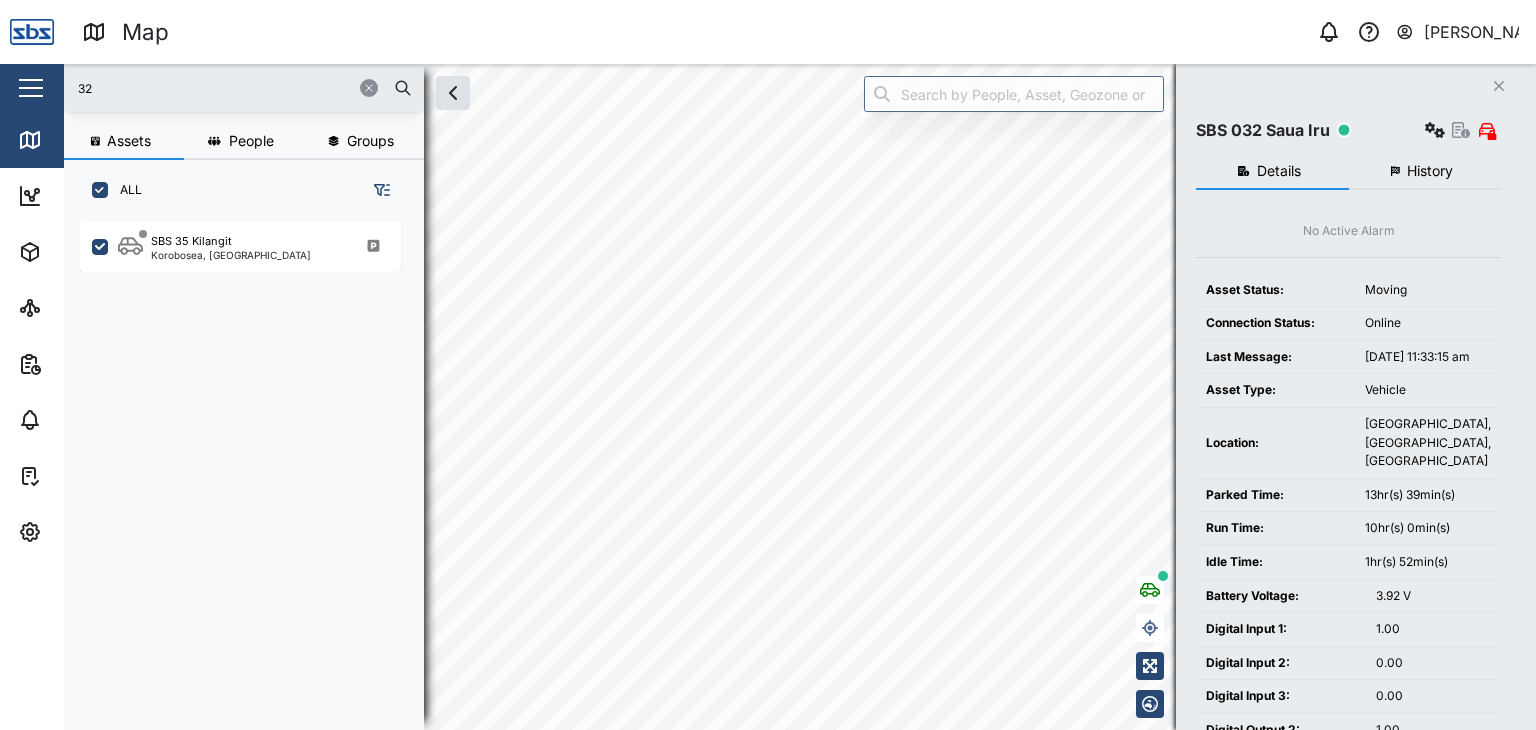 type on "32" 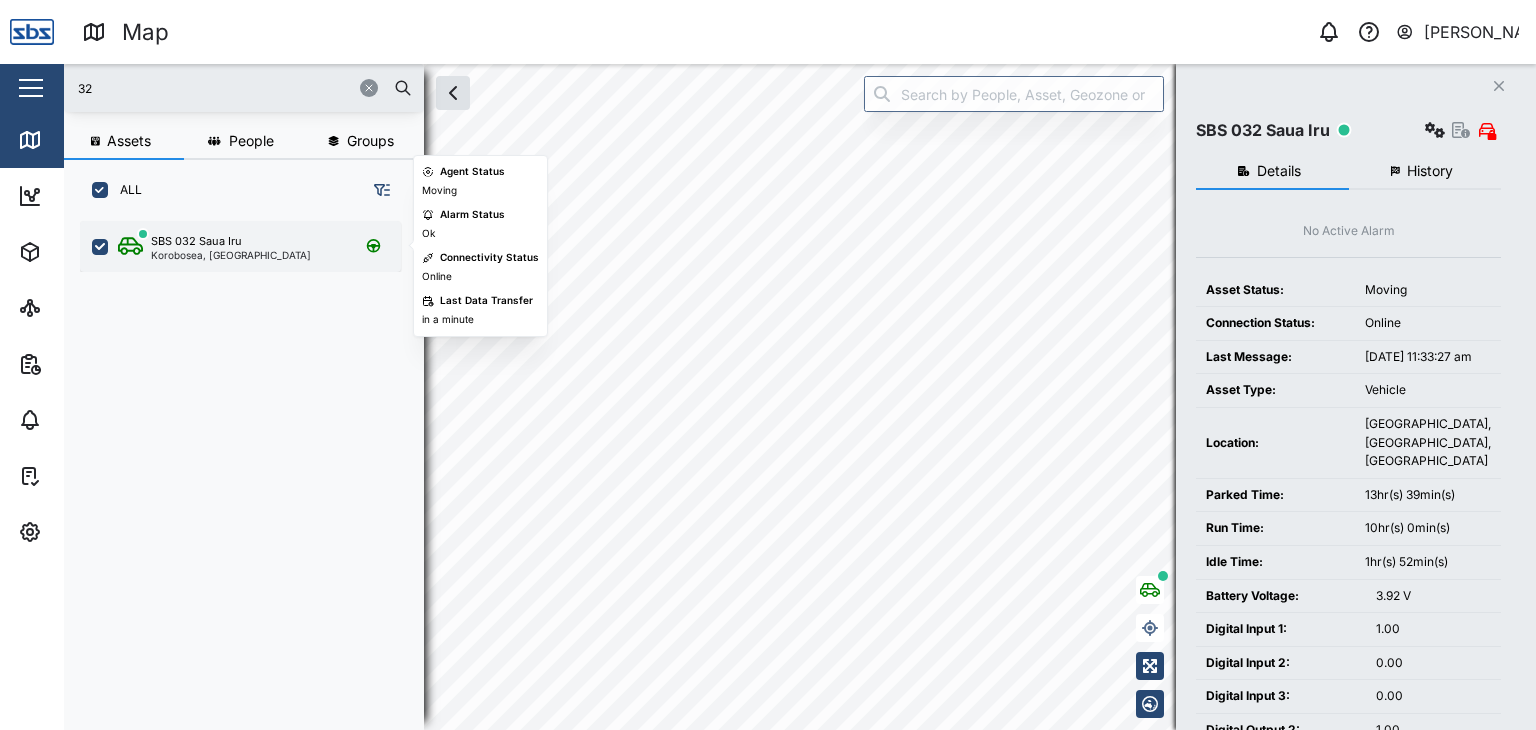 click on "SBS 032 Saua Iru Korobosea,
Port Moresby" at bounding box center (240, 246) 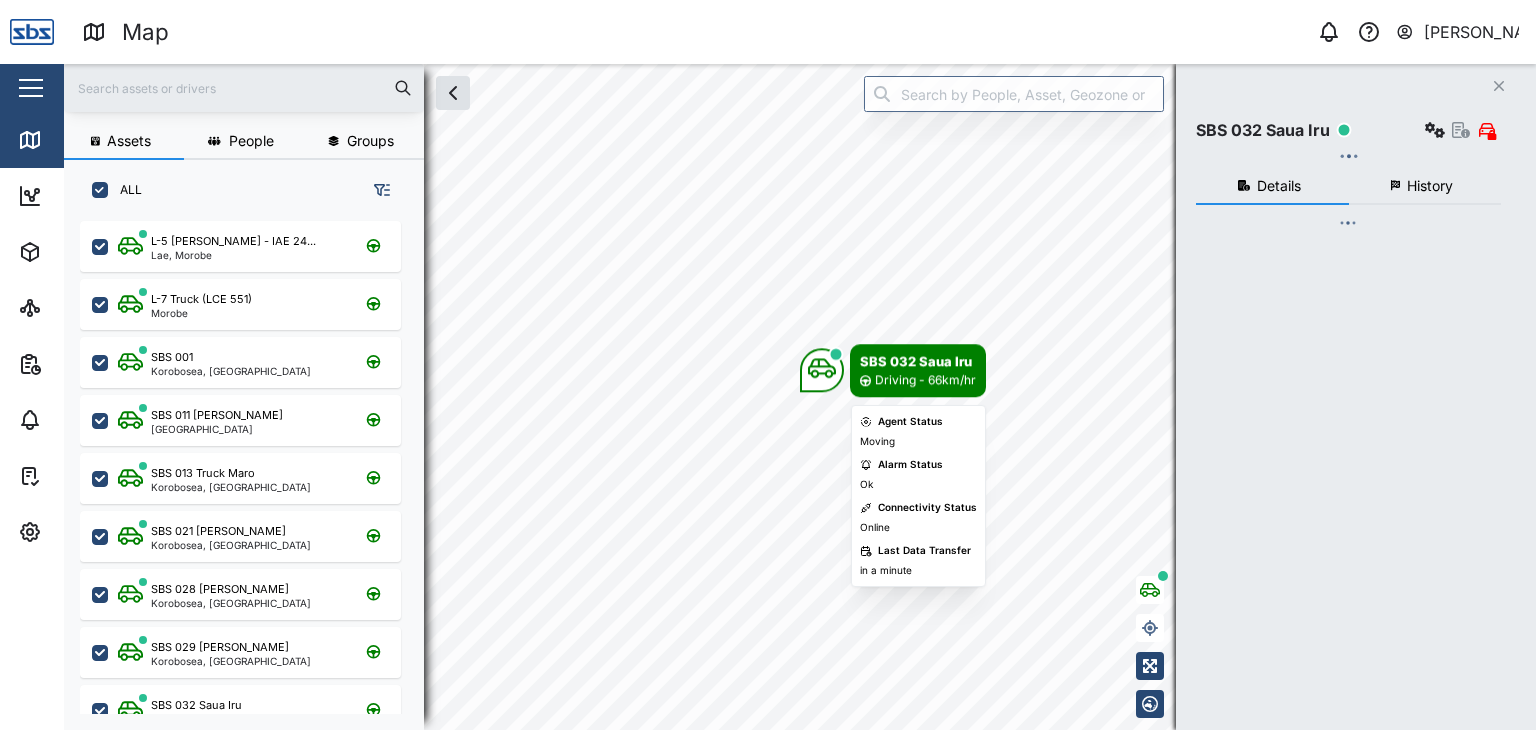 scroll, scrollTop: 0, scrollLeft: 0, axis: both 